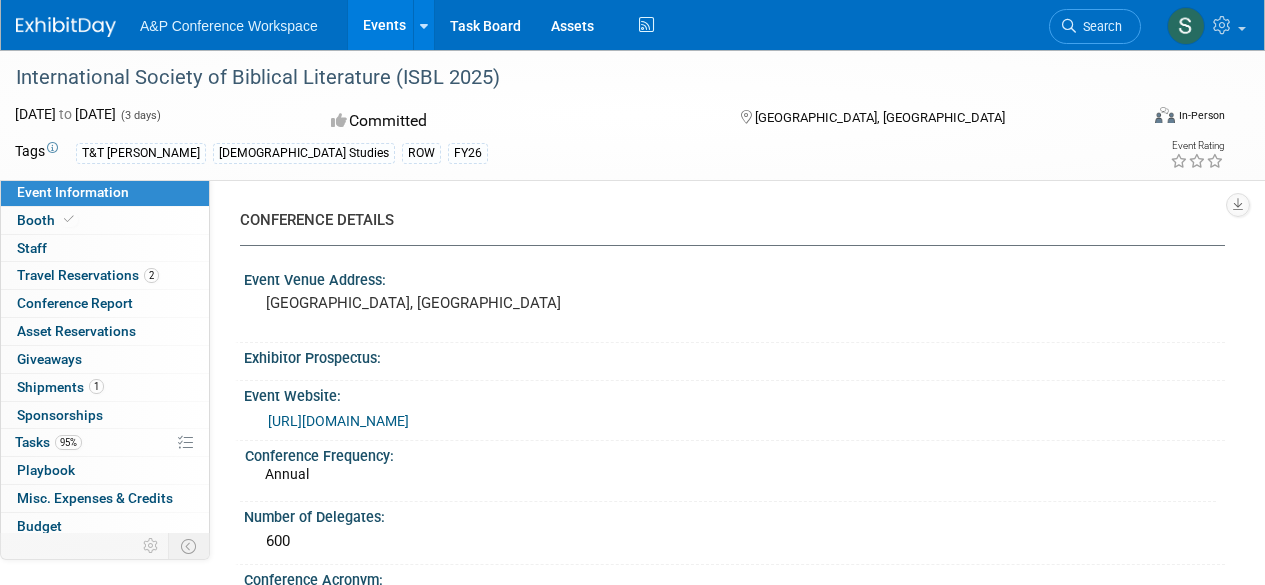 scroll, scrollTop: 0, scrollLeft: 0, axis: both 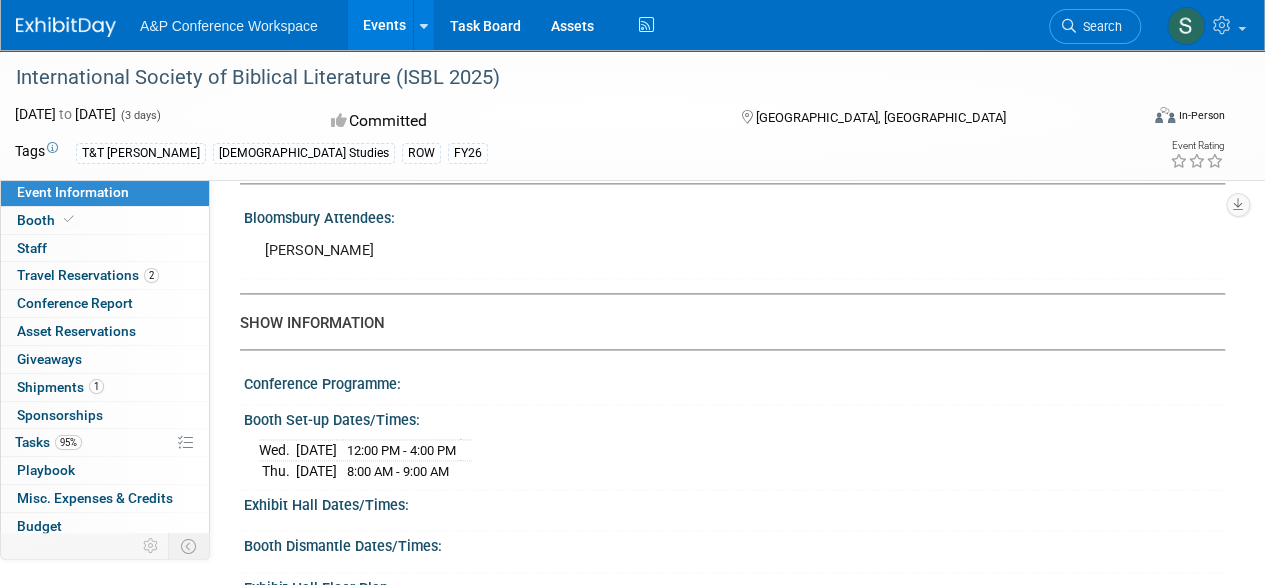 click on "12:00 PM -
4:00 PM" at bounding box center [401, 450] 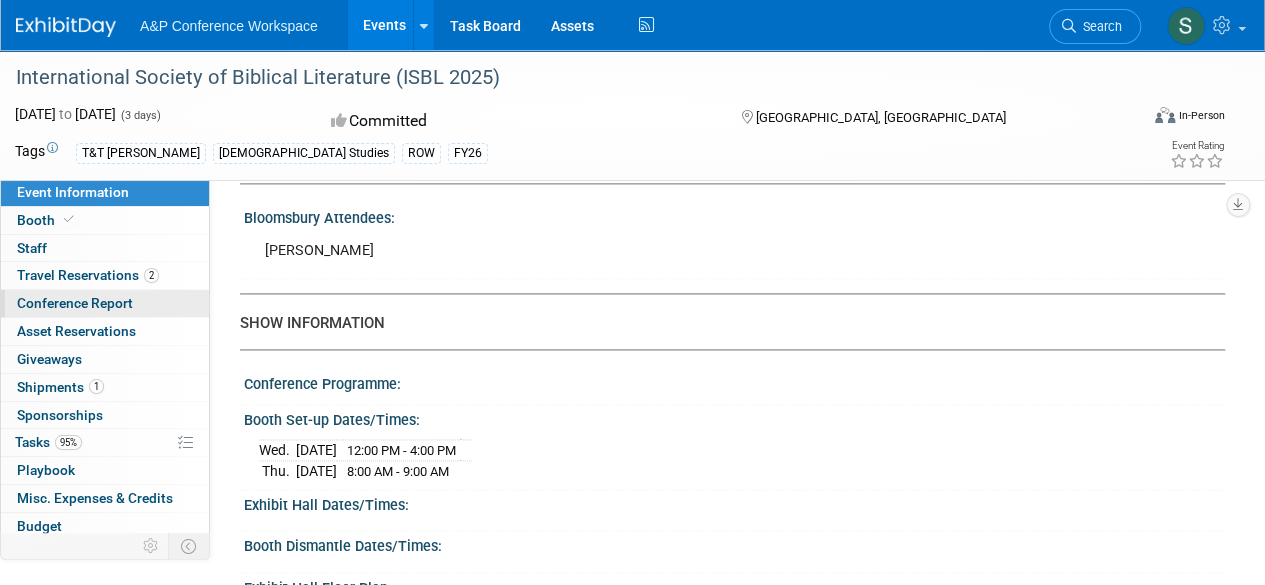 click on "Conference Report" at bounding box center [75, 303] 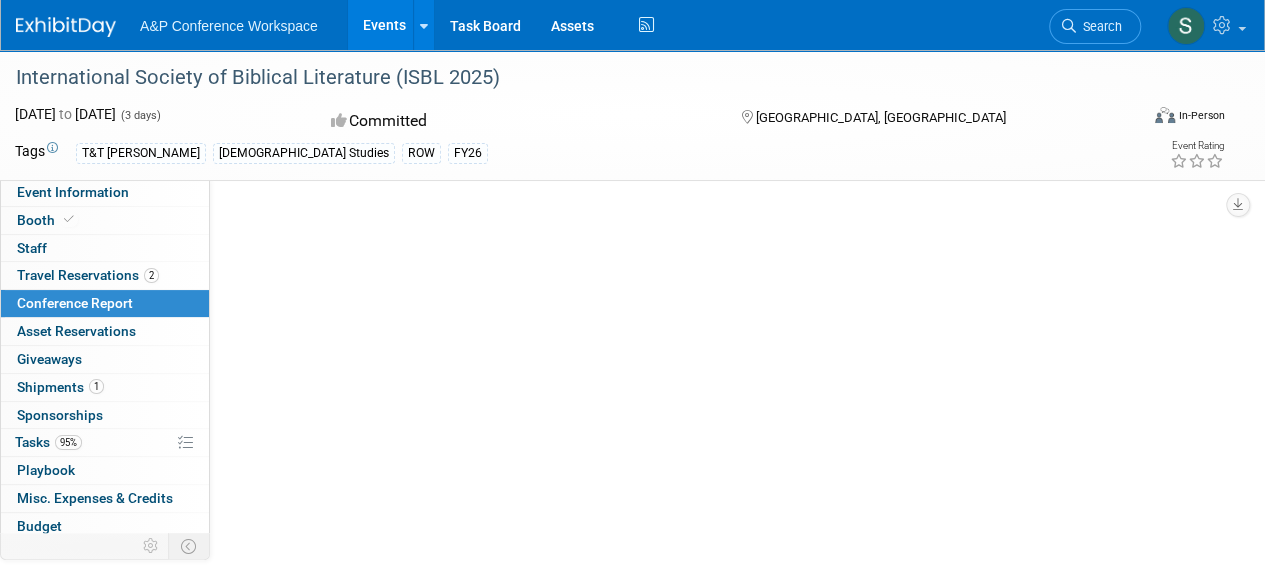 select on "NO" 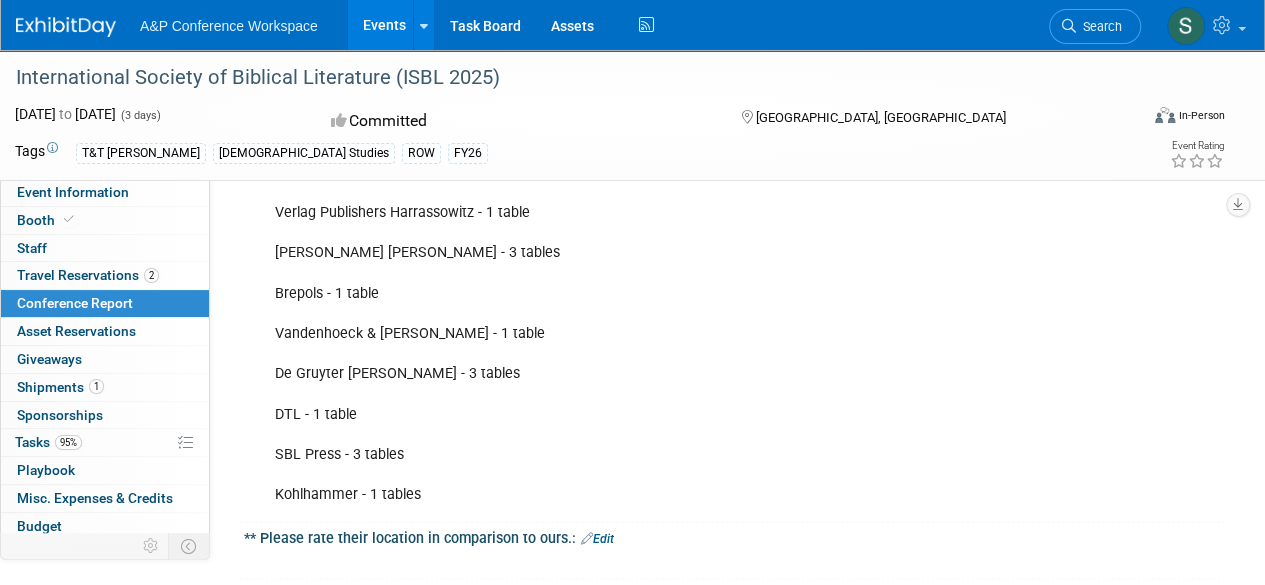 scroll, scrollTop: 1600, scrollLeft: 0, axis: vertical 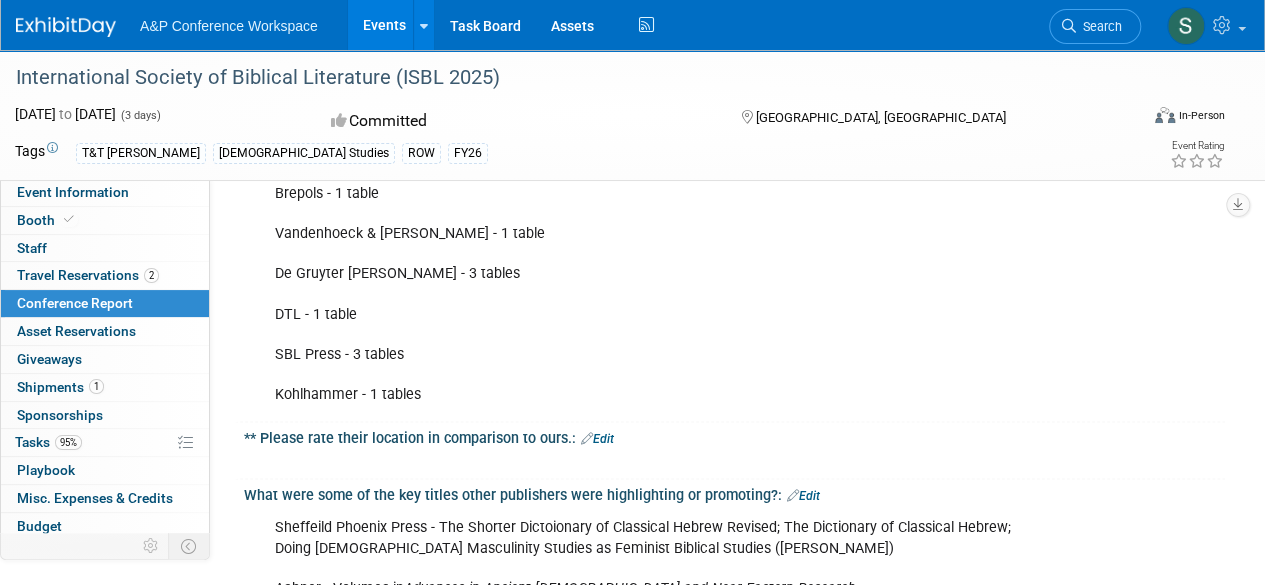 click on "Edit" at bounding box center [597, 438] 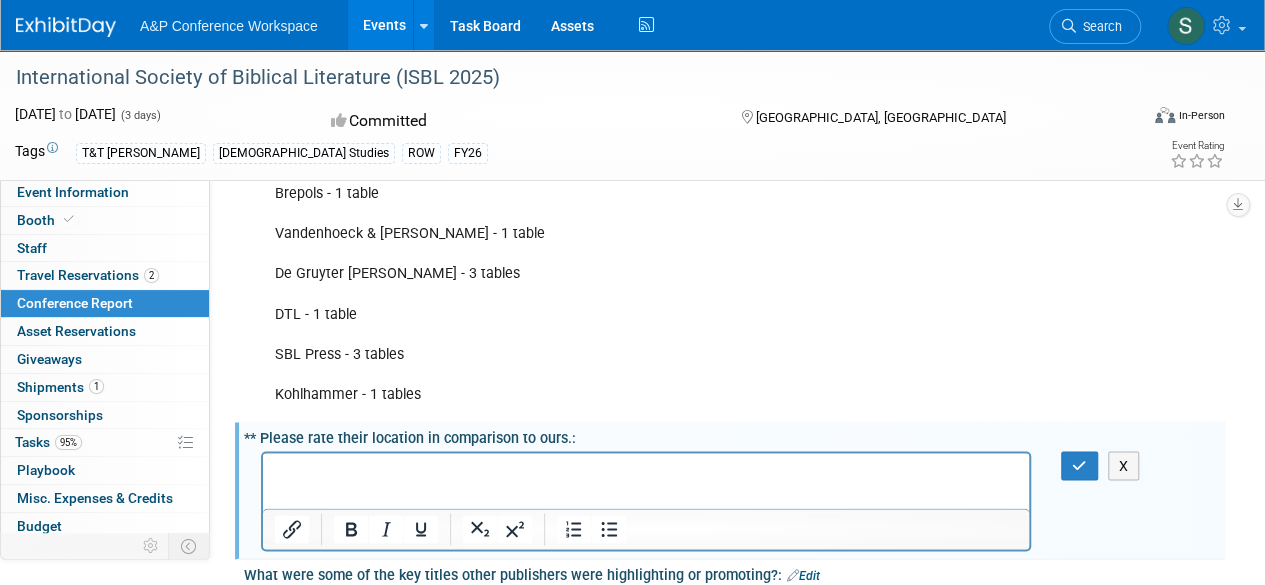 scroll, scrollTop: 0, scrollLeft: 0, axis: both 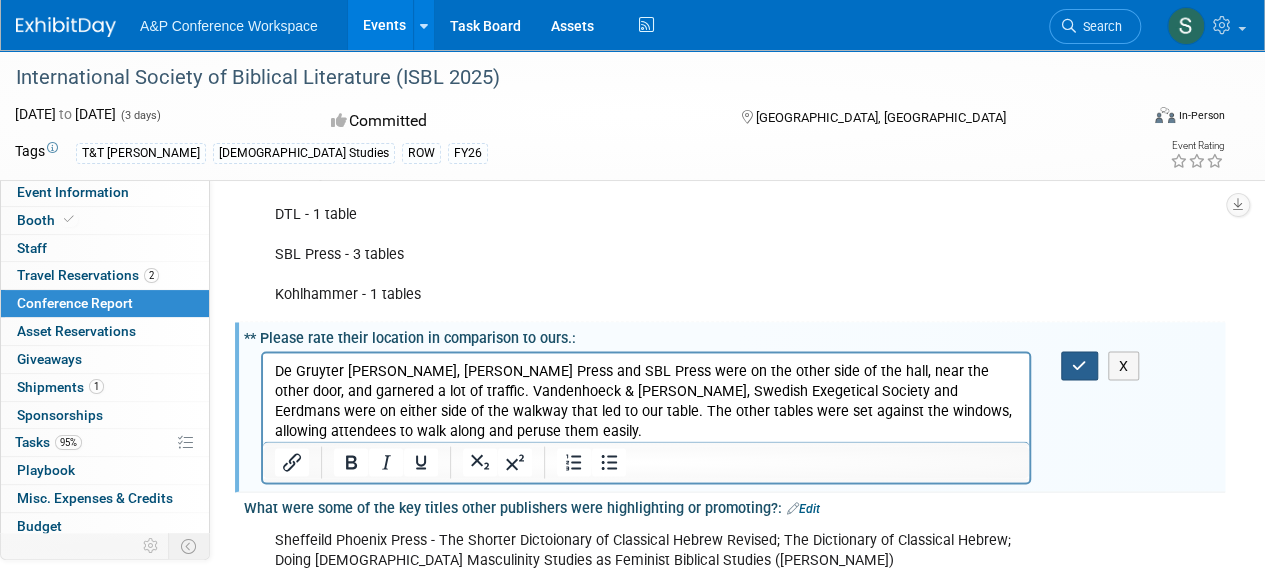 click at bounding box center [1079, 365] 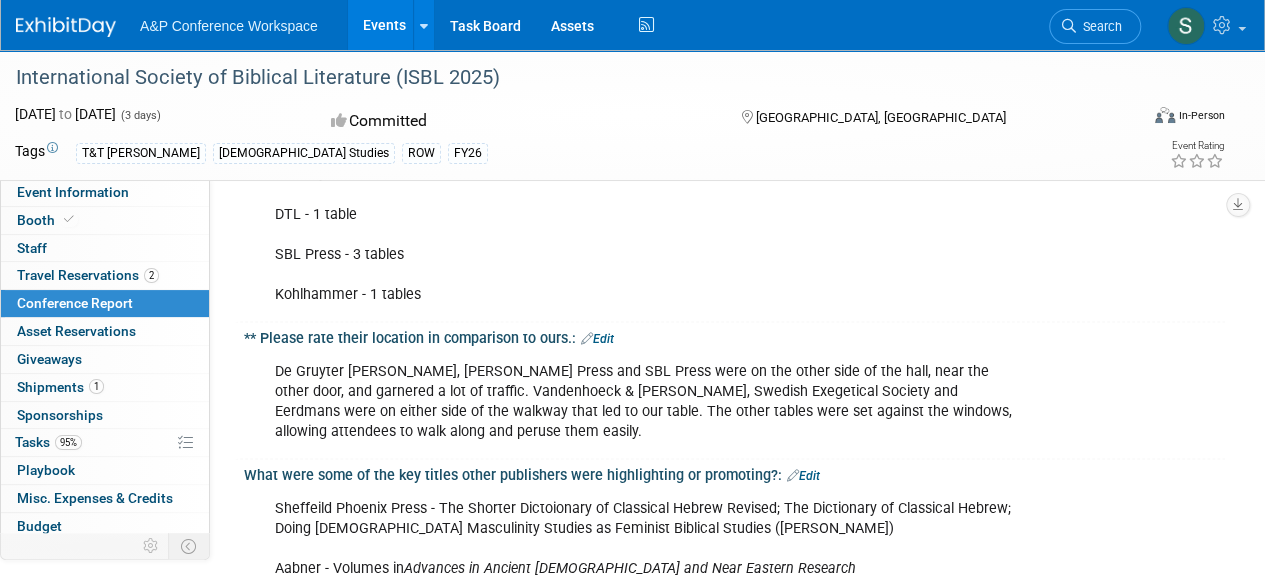scroll, scrollTop: 1800, scrollLeft: 0, axis: vertical 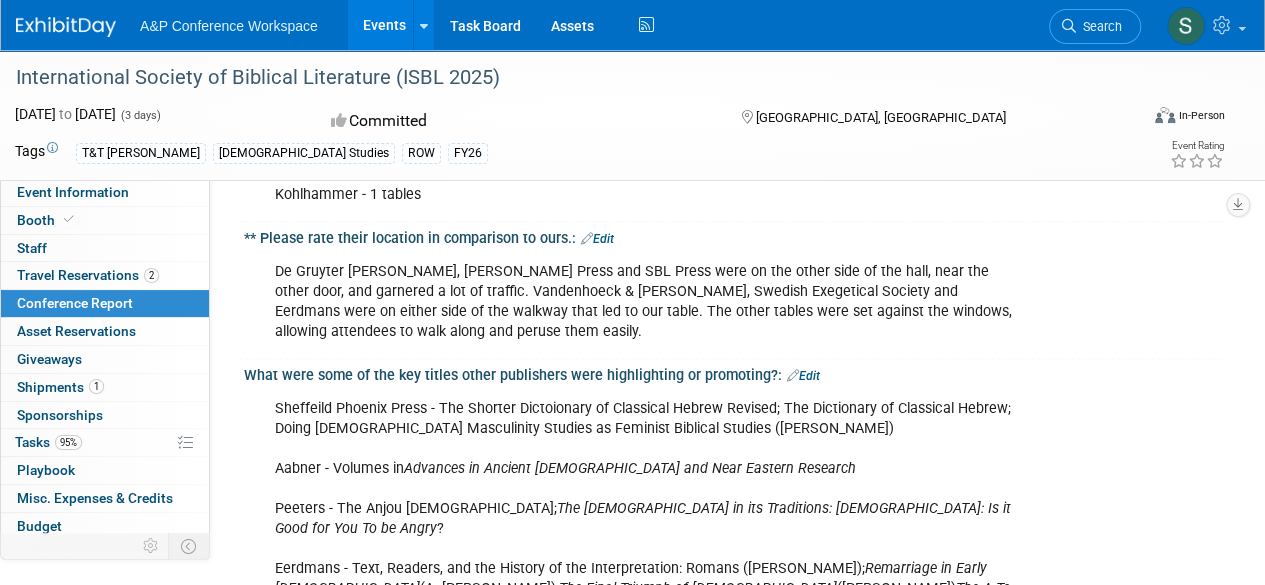 click on "De Gruyter [PERSON_NAME], [PERSON_NAME] Press and SBL Press were on the other side of the hall, near the other door, and garnered a lot of traffic. Vandenhoeck & [PERSON_NAME], Swedish Exegetical Society and Eerdmans were on either side of the walkway that led to our table. The other tables were set against the windows, allowing attendees to walk along and peruse them easily." at bounding box center (646, 301) 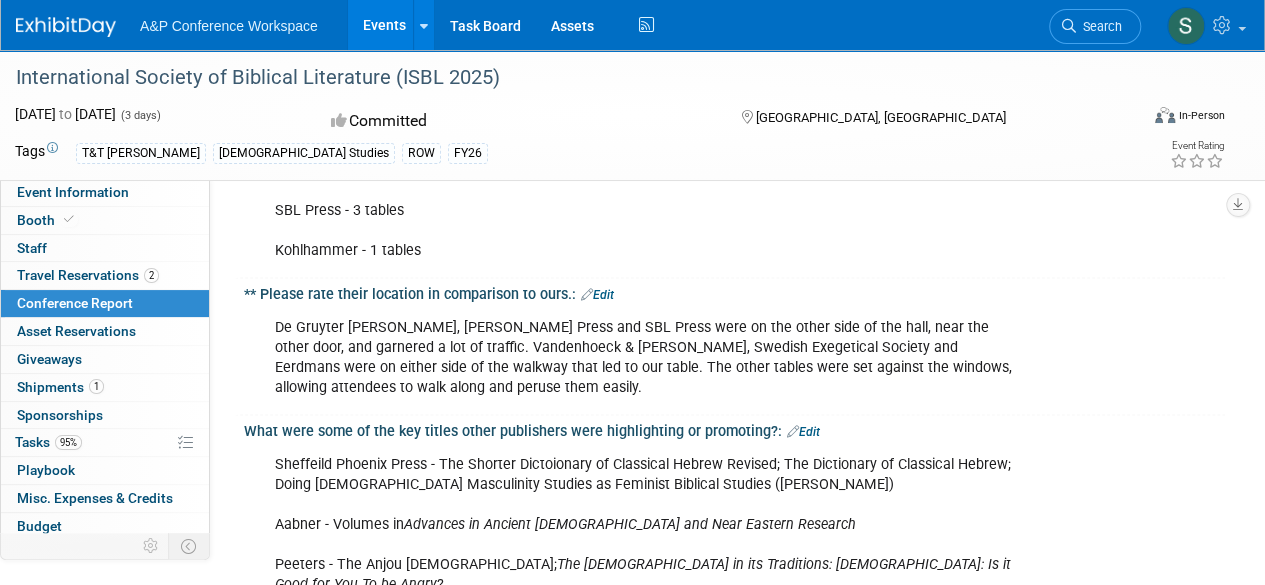 scroll, scrollTop: 1700, scrollLeft: 0, axis: vertical 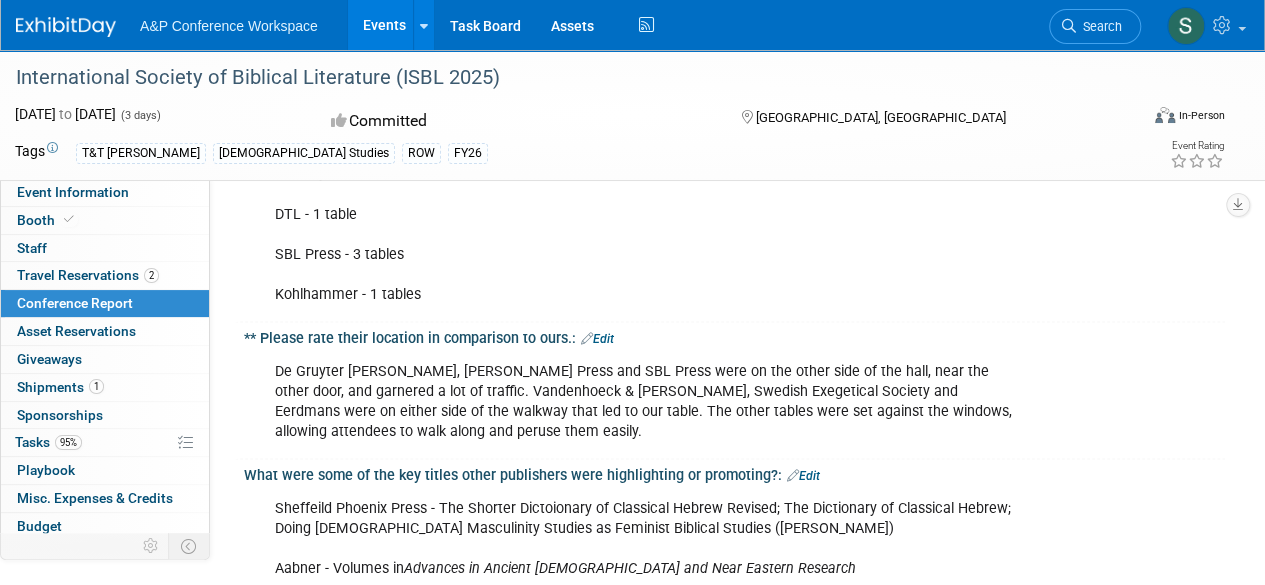 click on "Edit" at bounding box center (597, 338) 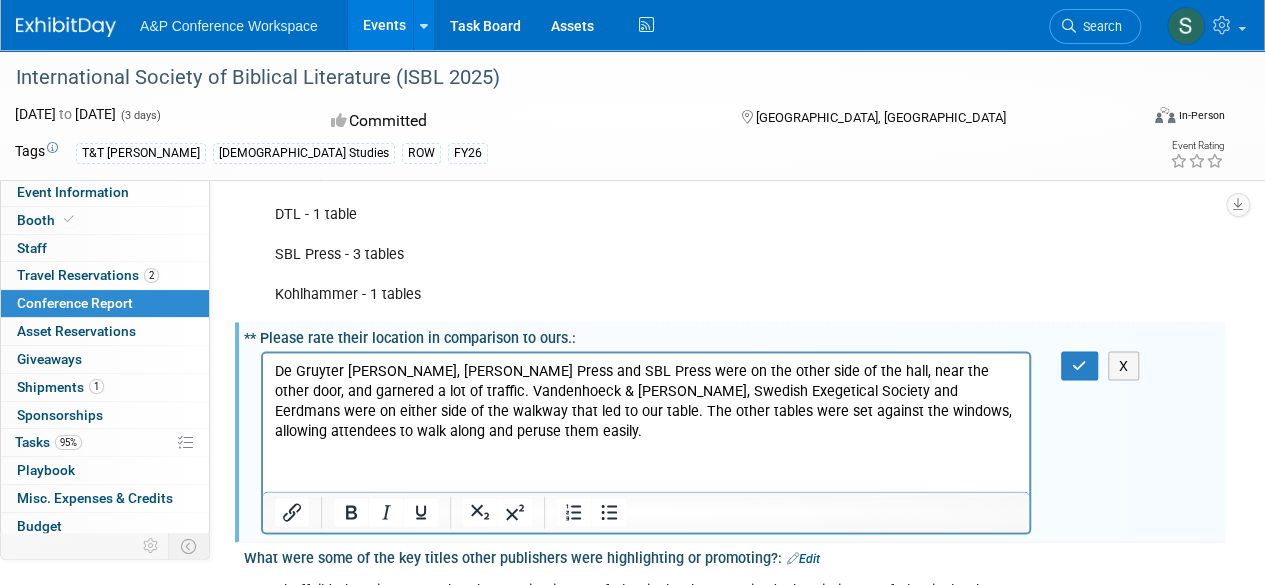 scroll, scrollTop: 0, scrollLeft: 0, axis: both 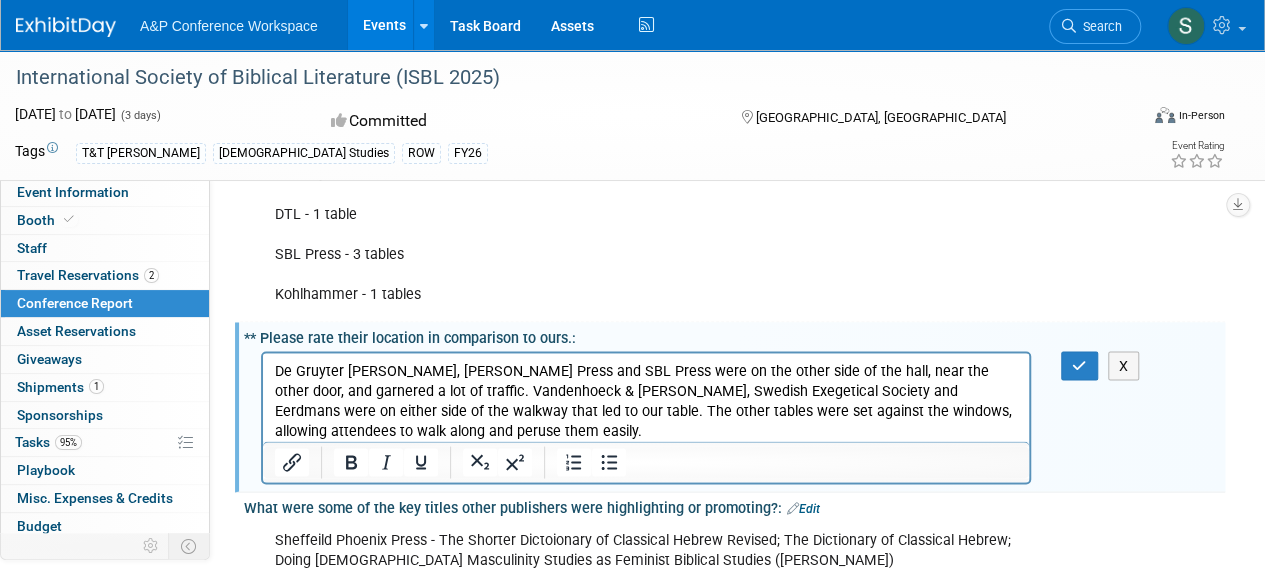 click on "De Gruyter [PERSON_NAME], [PERSON_NAME] Press and SBL Press were on the other side of the hall, near the other door, and garnered a lot of traffic. Vandenhoeck & [PERSON_NAME], Swedish Exegetical Society and Eerdmans were on either side of the walkway that led to our table. The other tables were set against the windows, allowing attendees to walk along and peruse them easily." at bounding box center (646, 400) 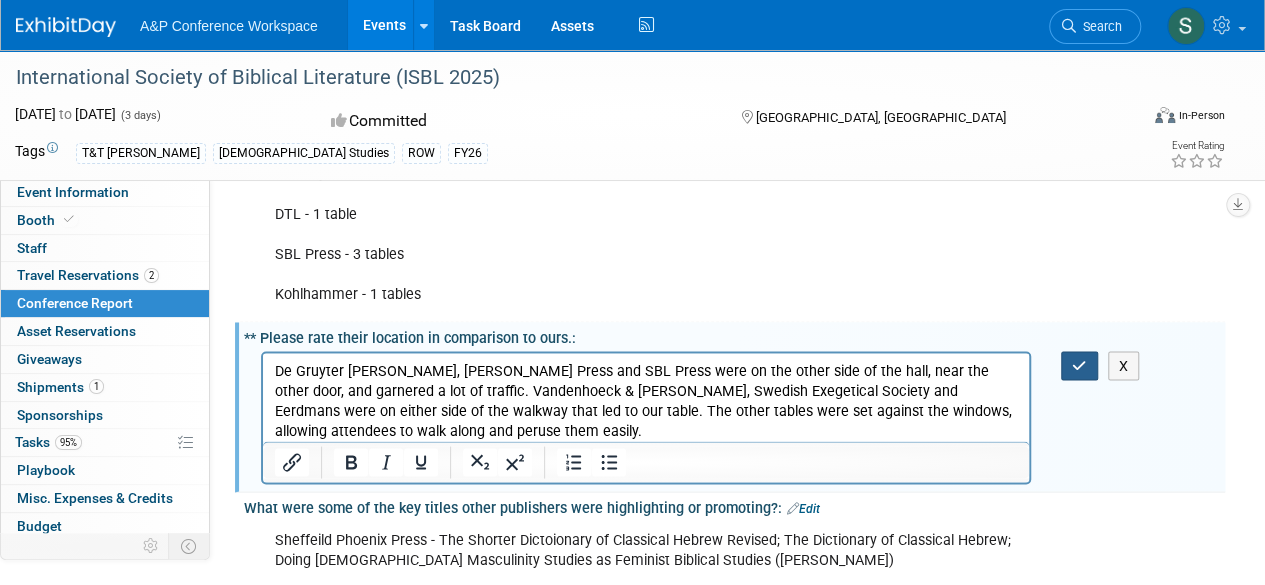 click at bounding box center (1079, 365) 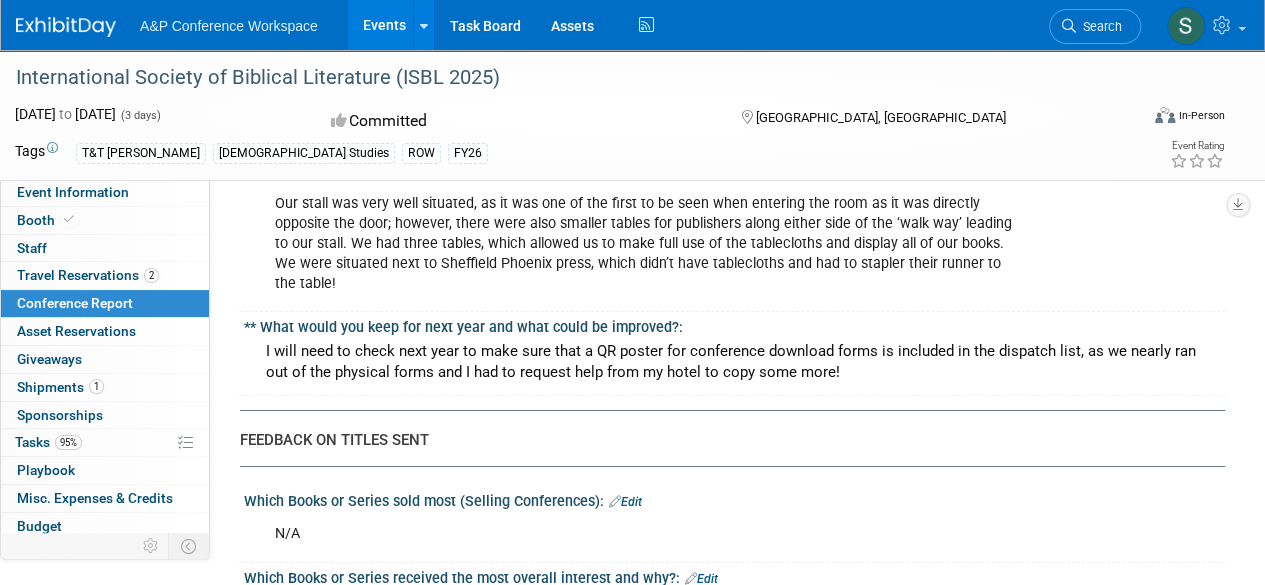 scroll, scrollTop: 3500, scrollLeft: 0, axis: vertical 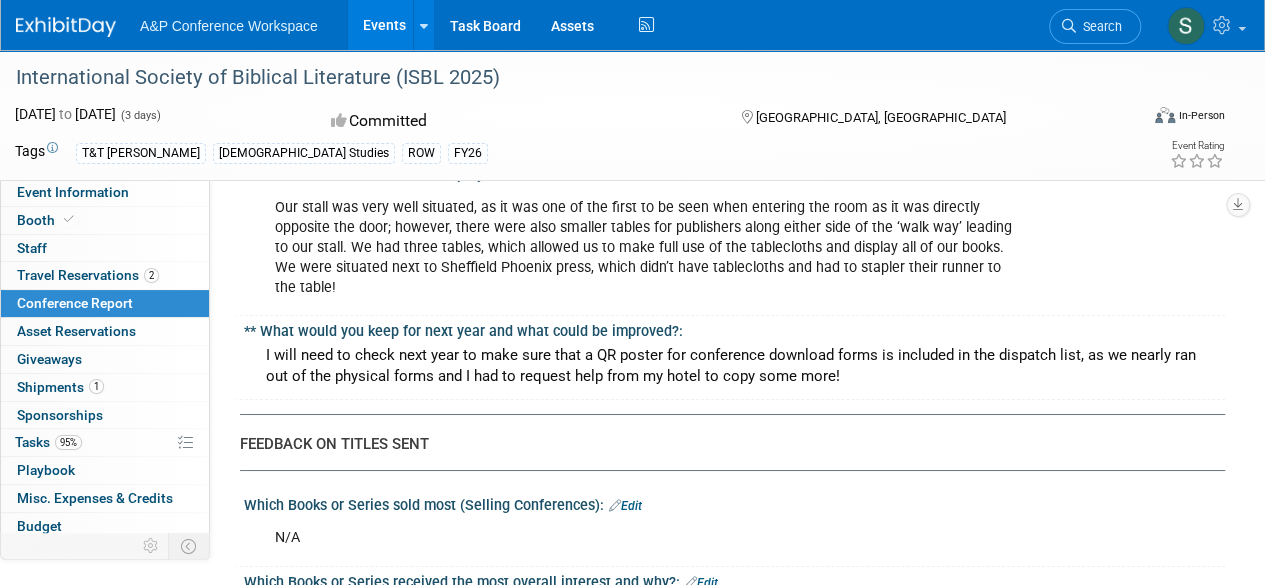 click on "Edit" at bounding box center (701, 583) 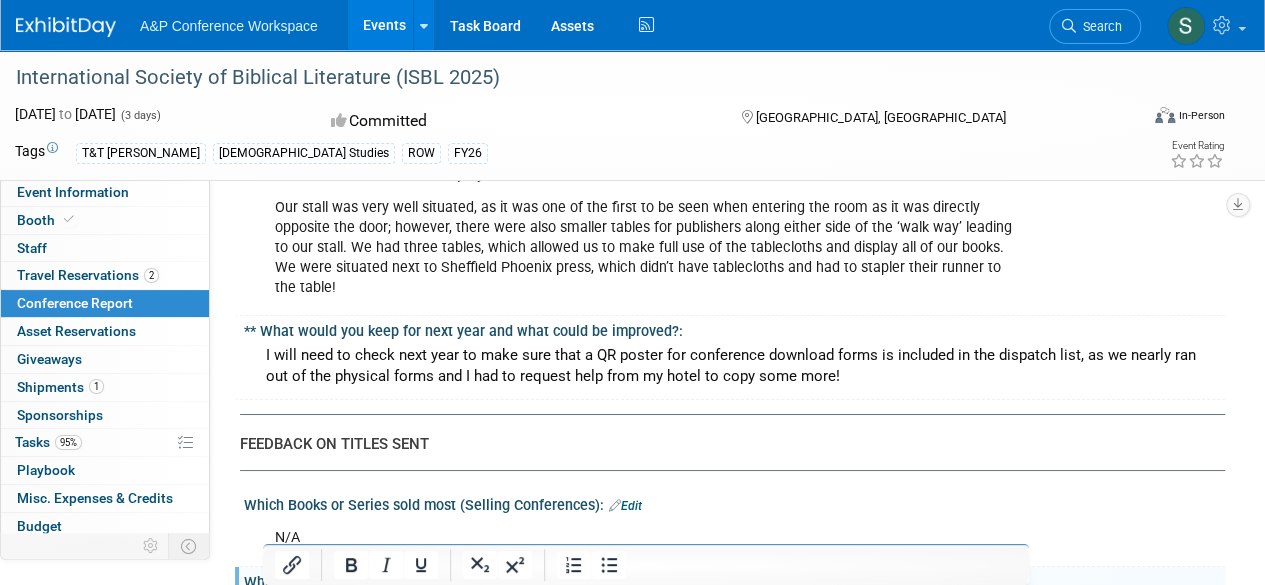 scroll, scrollTop: 0, scrollLeft: 0, axis: both 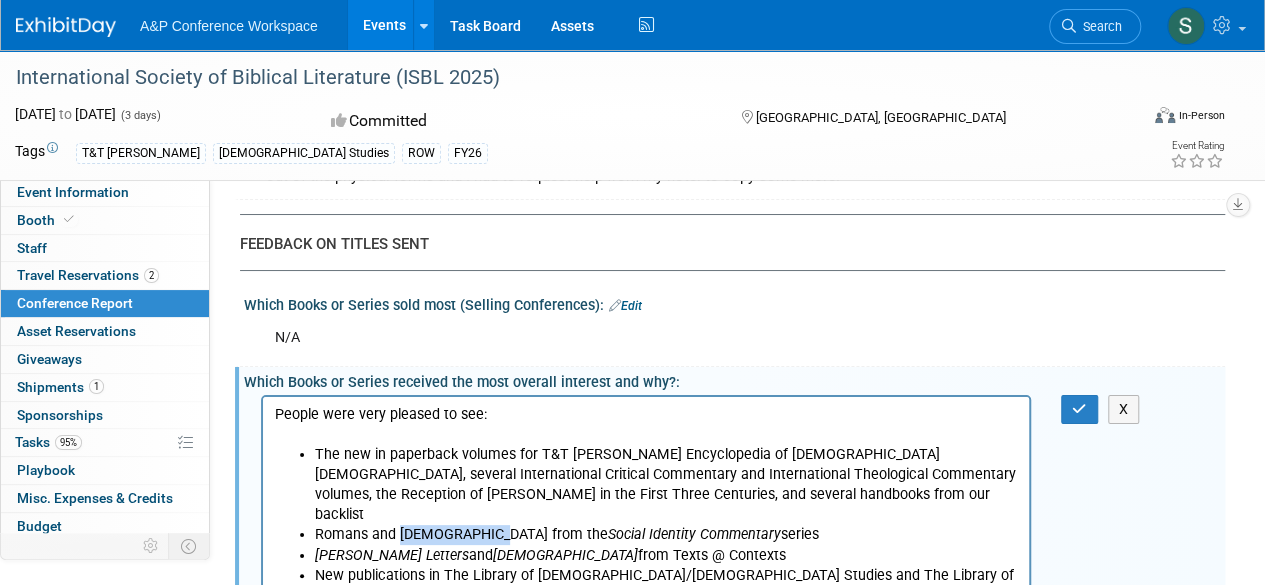 drag, startPoint x: 481, startPoint y: 516, endPoint x: 401, endPoint y: 509, distance: 80.305664 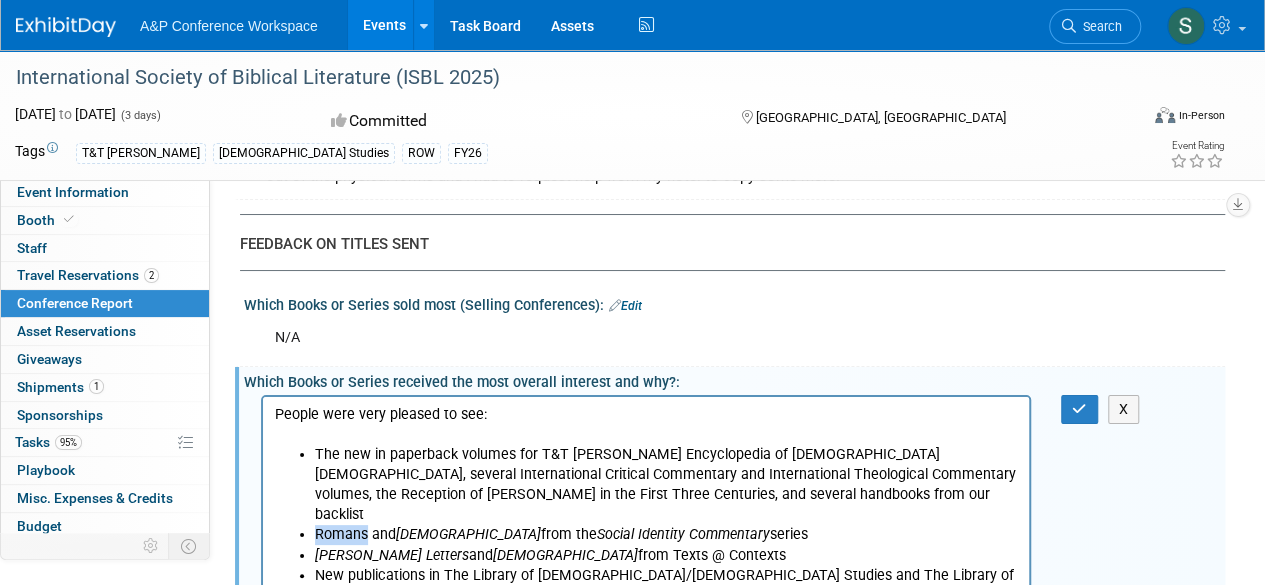 drag, startPoint x: 365, startPoint y: 516, endPoint x: 316, endPoint y: 515, distance: 49.010204 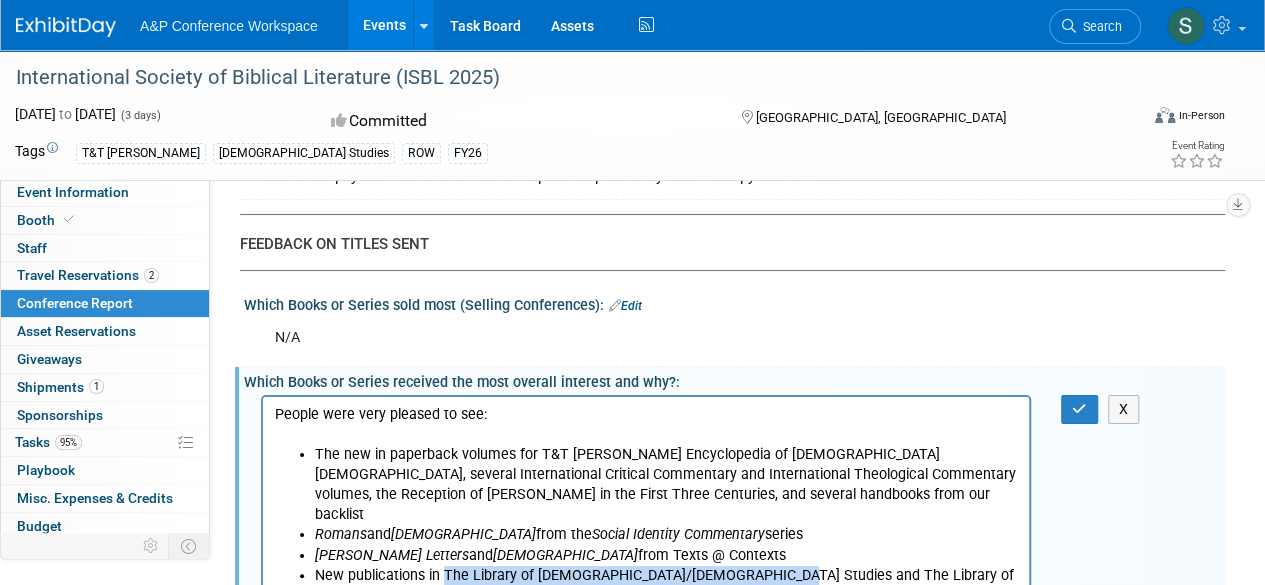 drag, startPoint x: 502, startPoint y: 555, endPoint x: 760, endPoint y: 565, distance: 258.19373 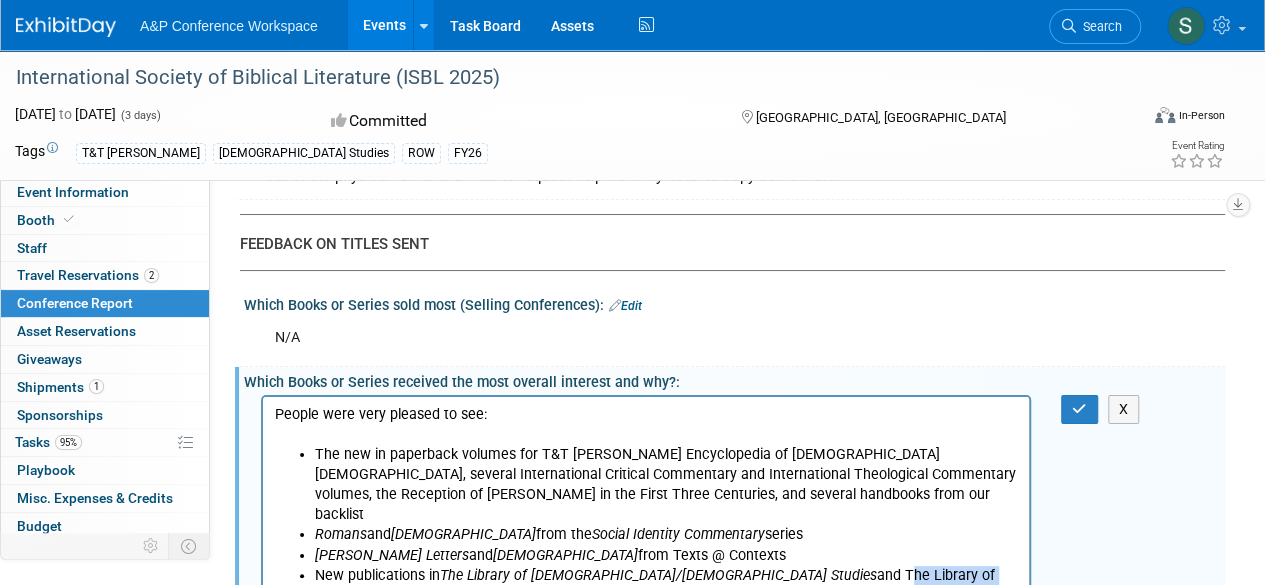 drag, startPoint x: 792, startPoint y: 553, endPoint x: 363, endPoint y: 579, distance: 429.78717 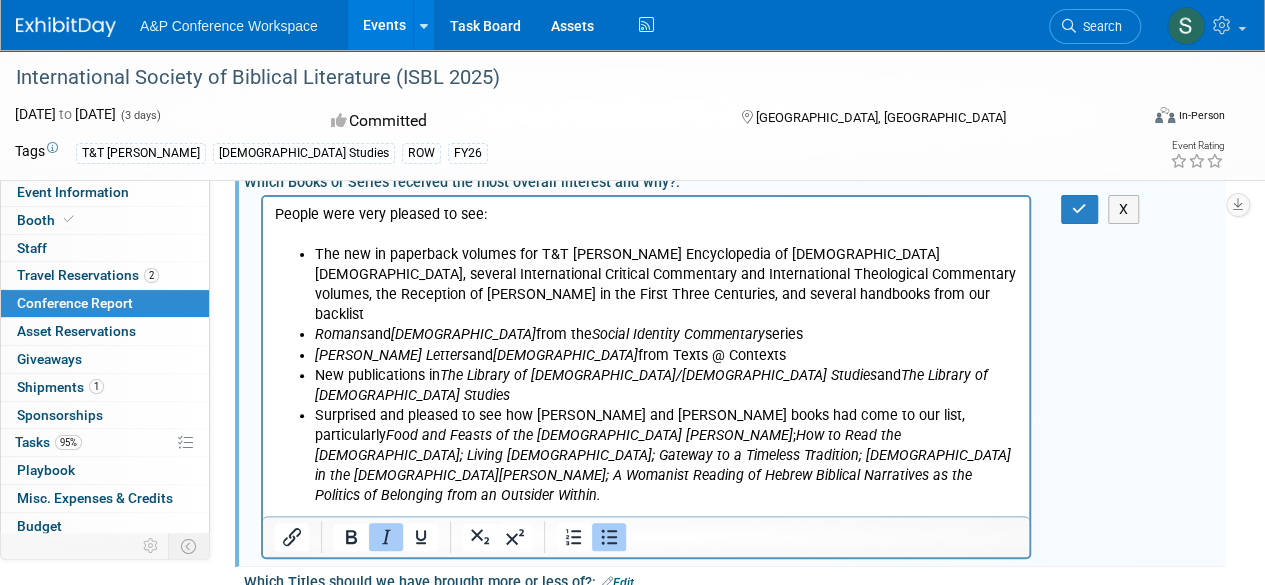 scroll, scrollTop: 4000, scrollLeft: 0, axis: vertical 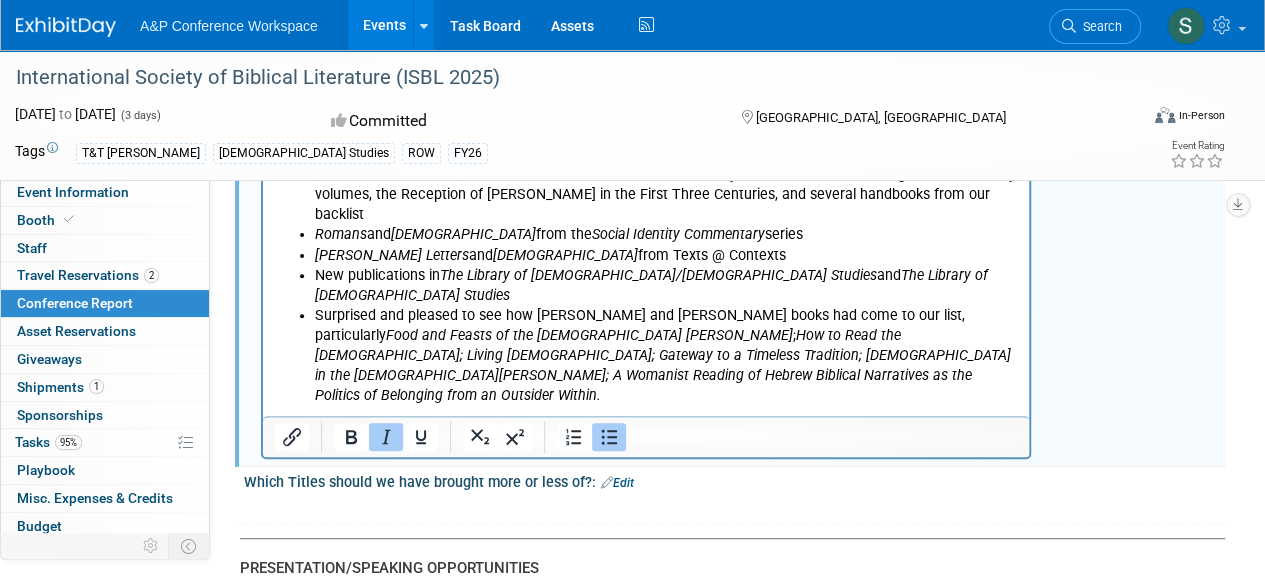click on "Edit" at bounding box center (729, 629) 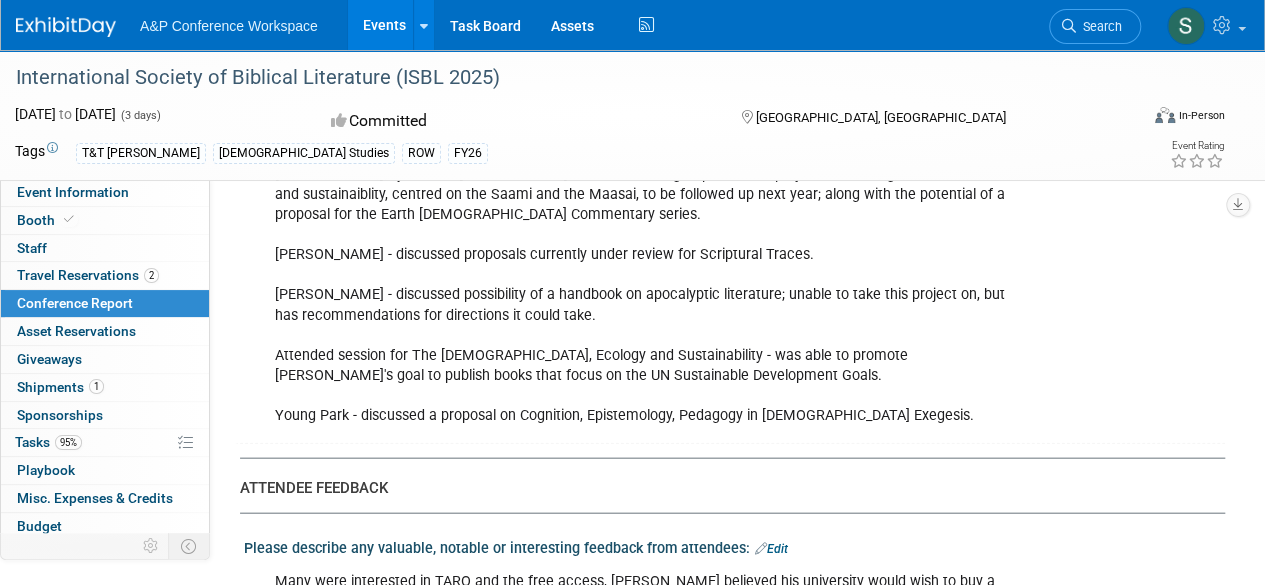 scroll, scrollTop: 5800, scrollLeft: 0, axis: vertical 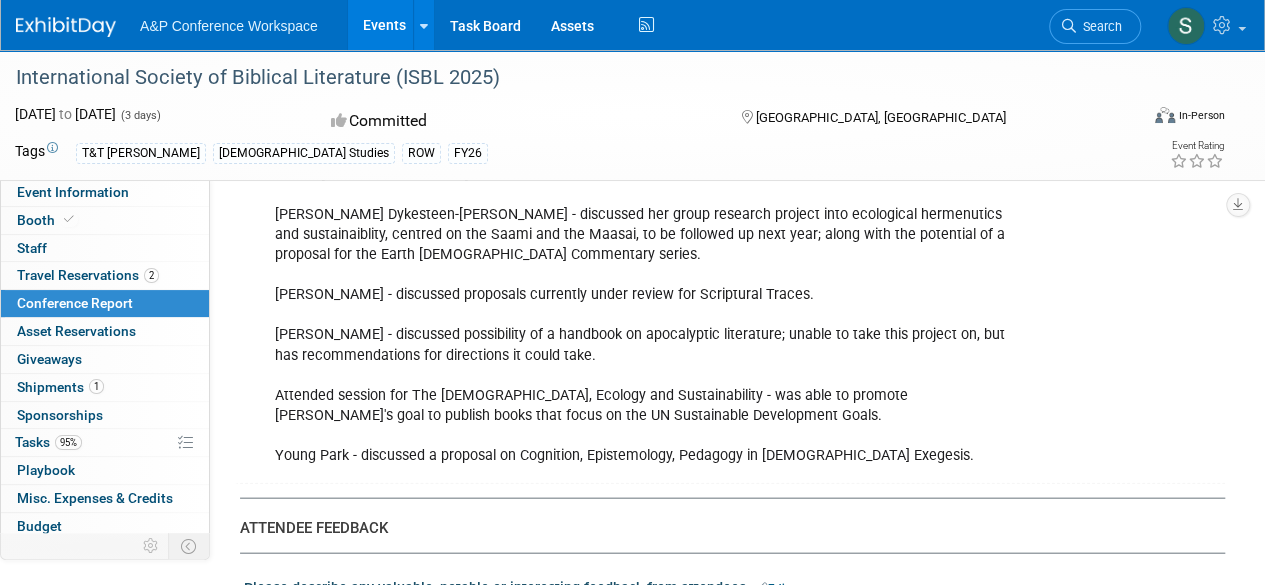 click at bounding box center [761, 588] 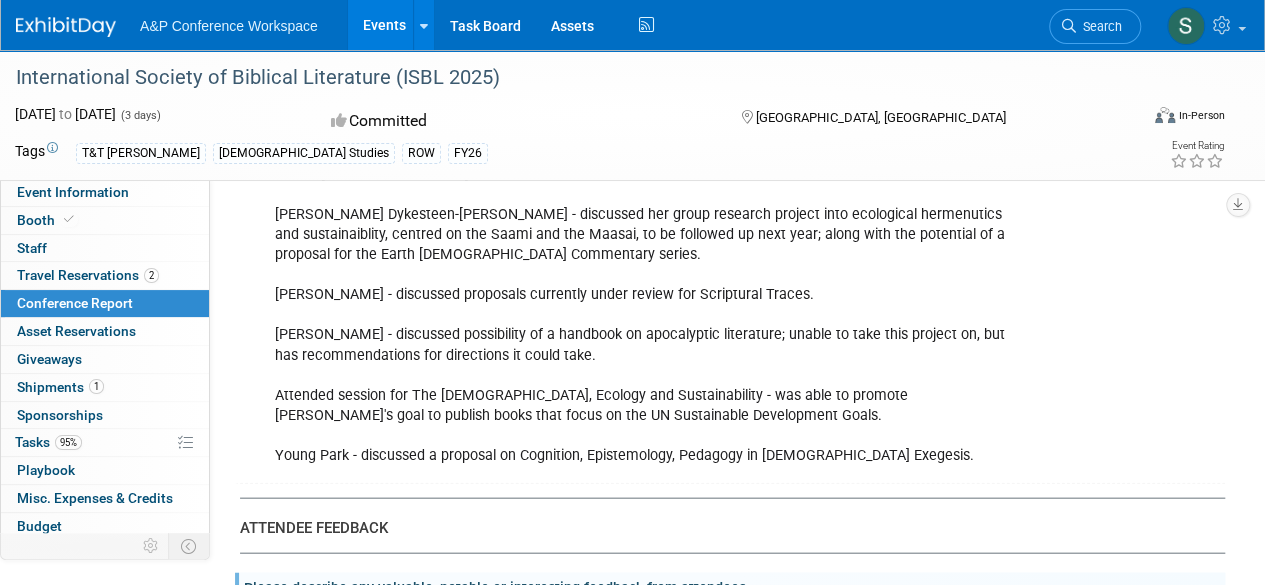 scroll, scrollTop: 0, scrollLeft: 0, axis: both 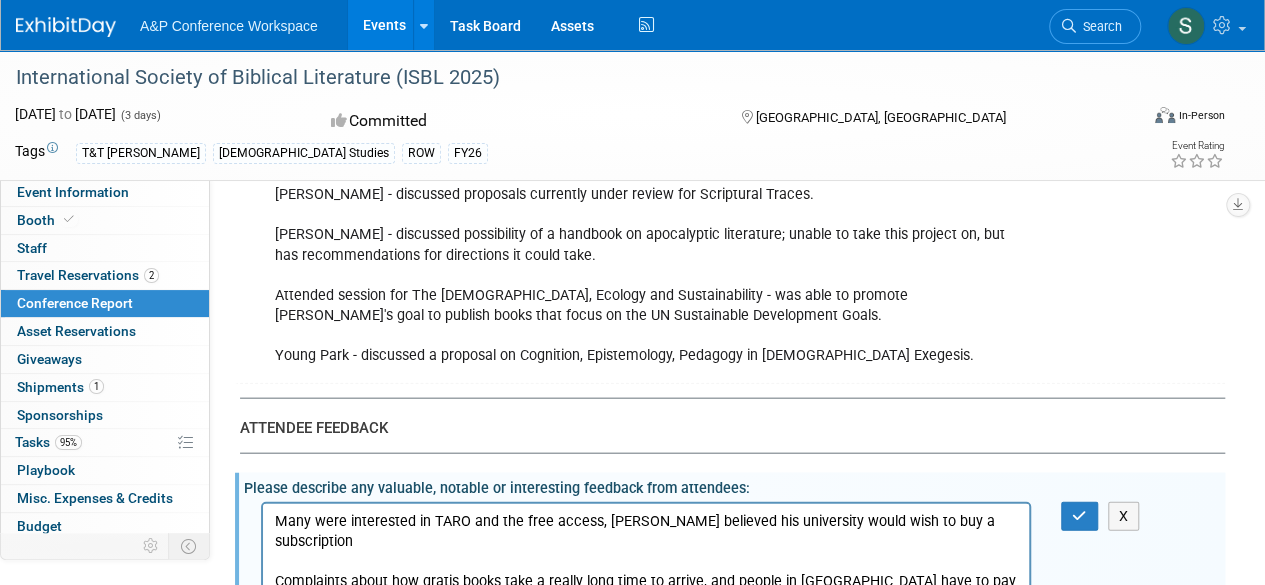 click on "Much interest in the Internation Critical Commentary" at bounding box center [646, 683] 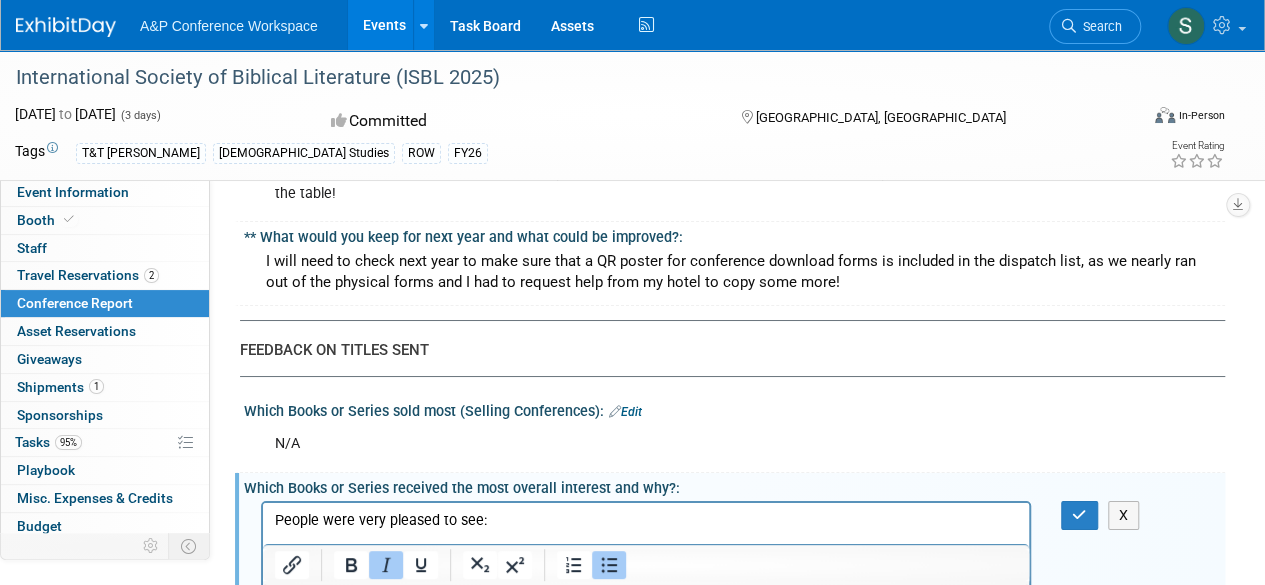 scroll, scrollTop: 3600, scrollLeft: 0, axis: vertical 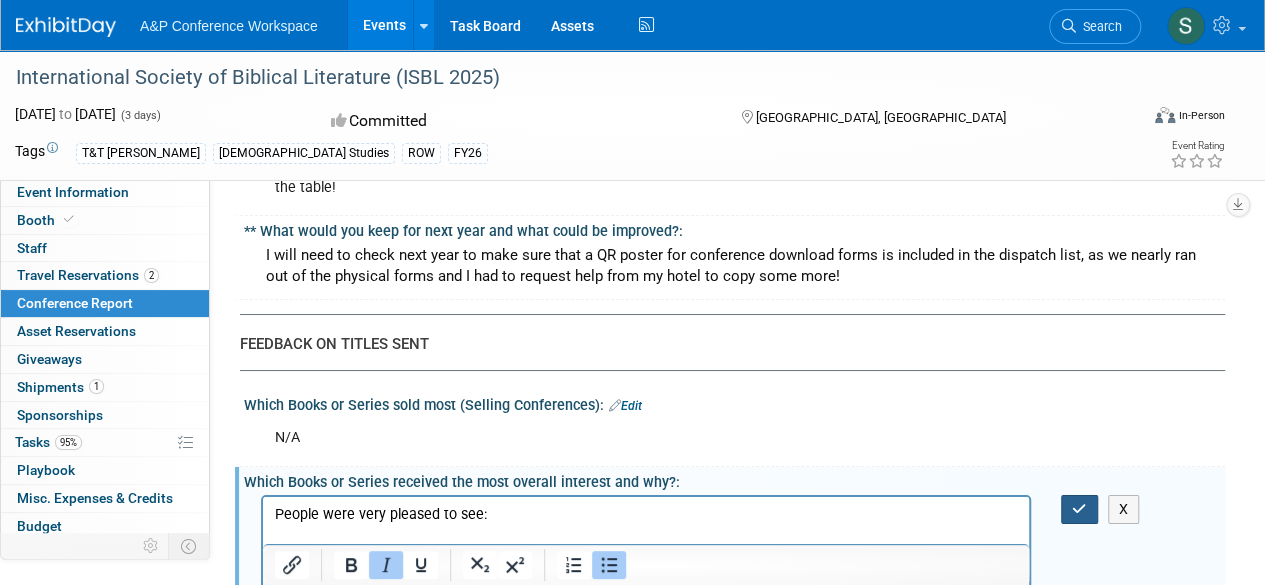 click at bounding box center (1079, 509) 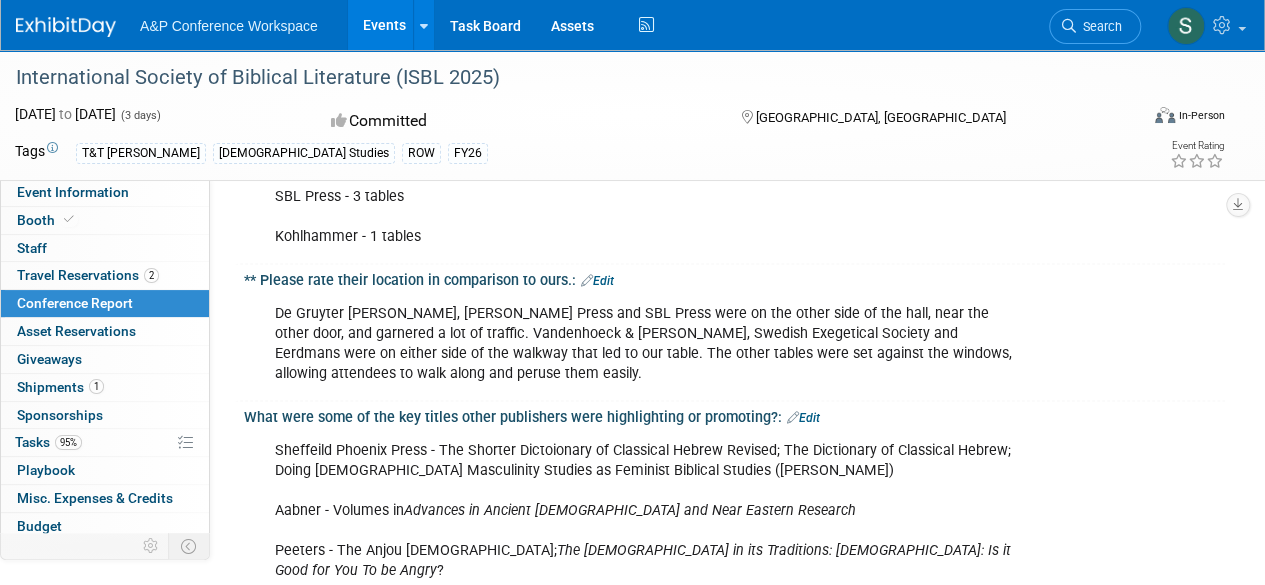 scroll, scrollTop: 1800, scrollLeft: 0, axis: vertical 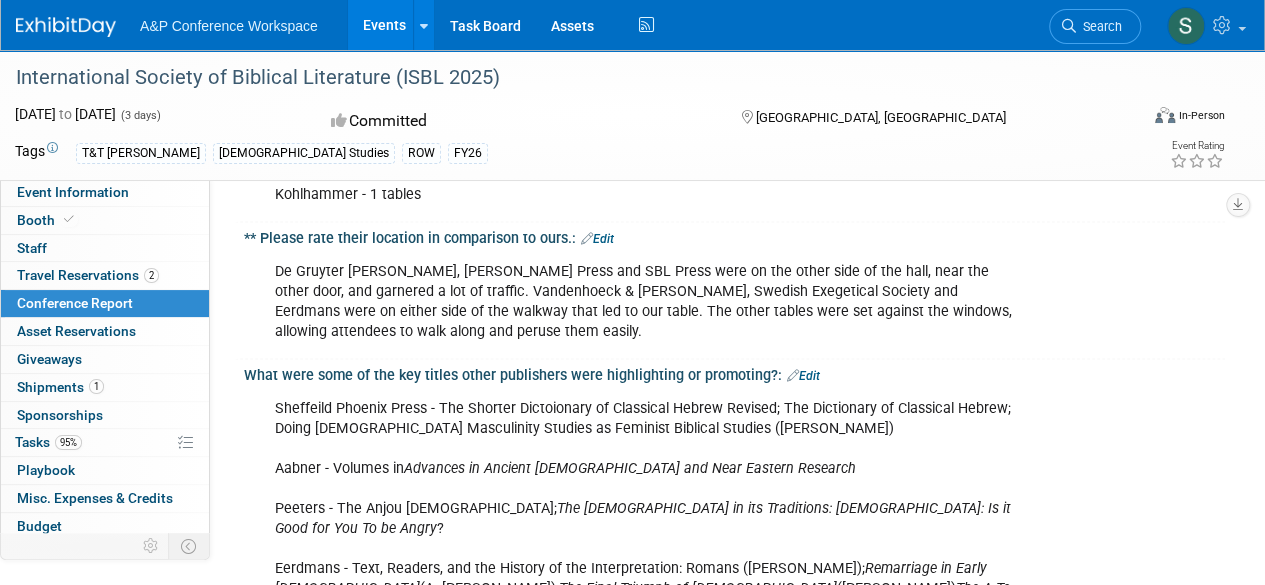 click on "Edit" at bounding box center [803, 375] 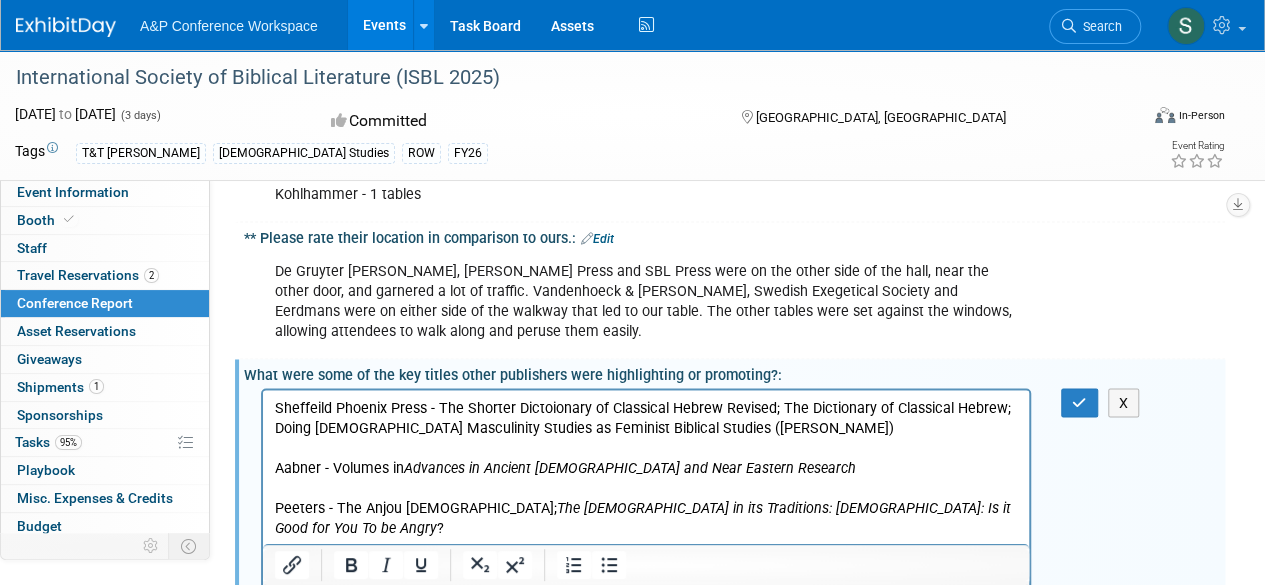 scroll, scrollTop: 2612, scrollLeft: 0, axis: vertical 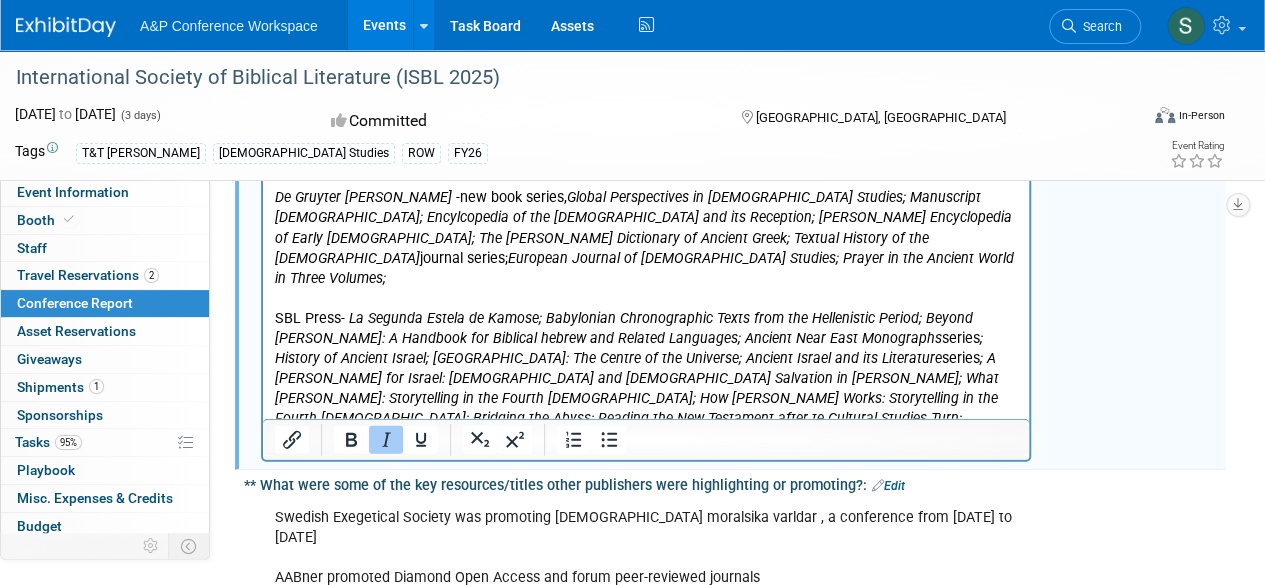 click on "; Exploring Colossians: Living the New Reality; Liars, Brutes and Gluttons: A Relevance-Theory Solution for [PERSON_NAME] 1:12; Ask teh Animals: Developing a Biblical Animal Hermeneutic; The SBL Handbook of Style" at bounding box center [634, 458] 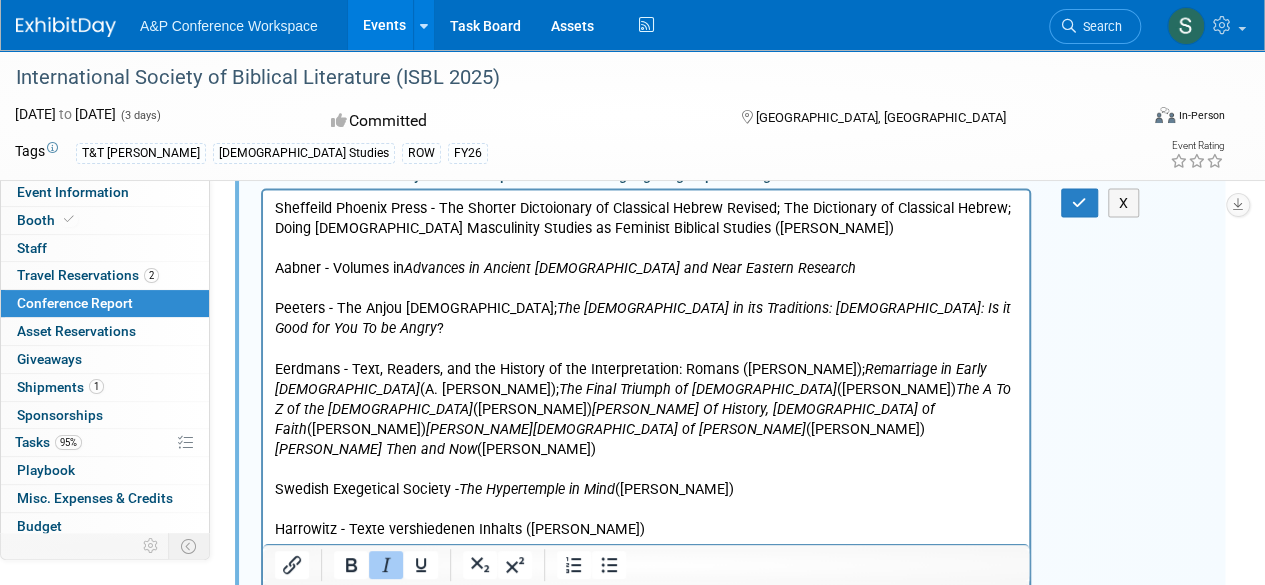 scroll, scrollTop: 1812, scrollLeft: 0, axis: vertical 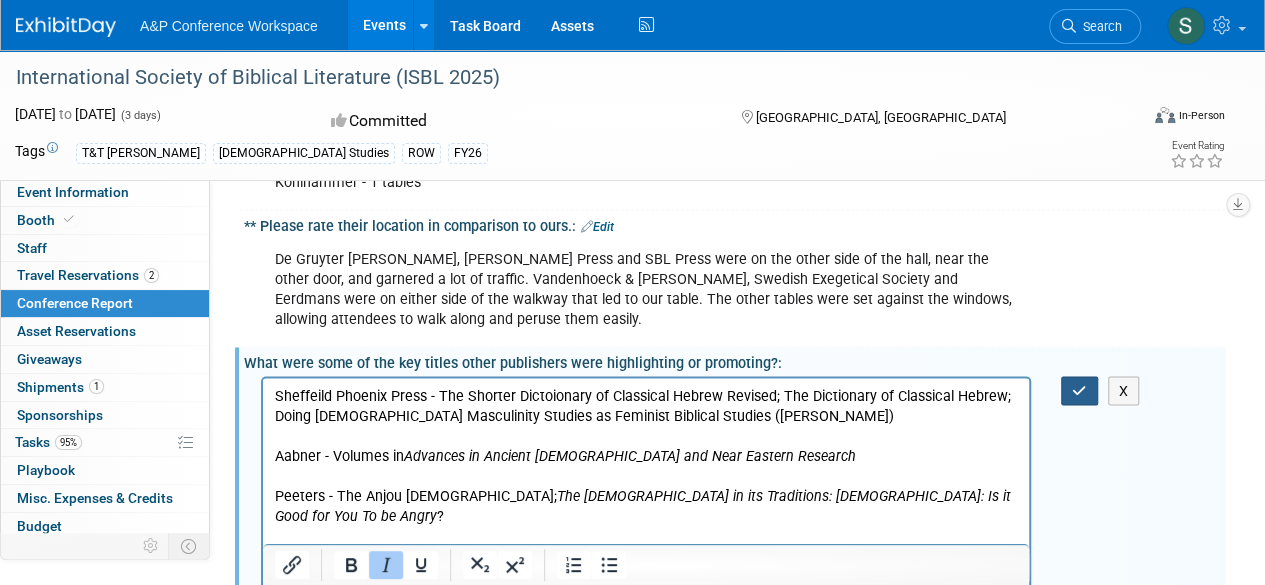 click at bounding box center [1079, 390] 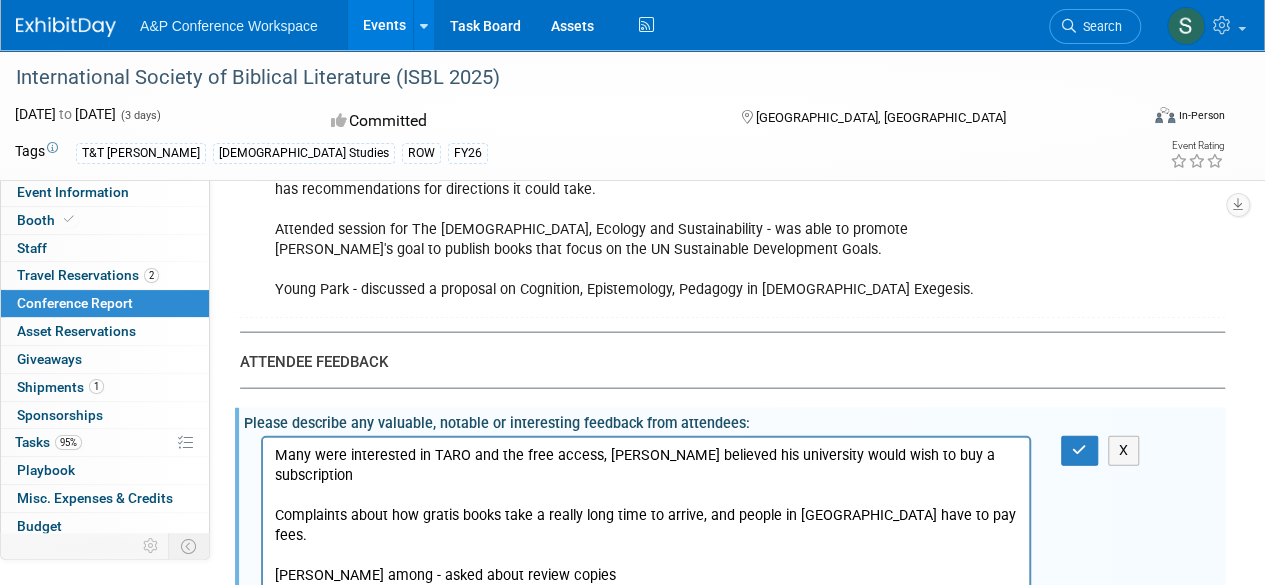 scroll, scrollTop: 5912, scrollLeft: 0, axis: vertical 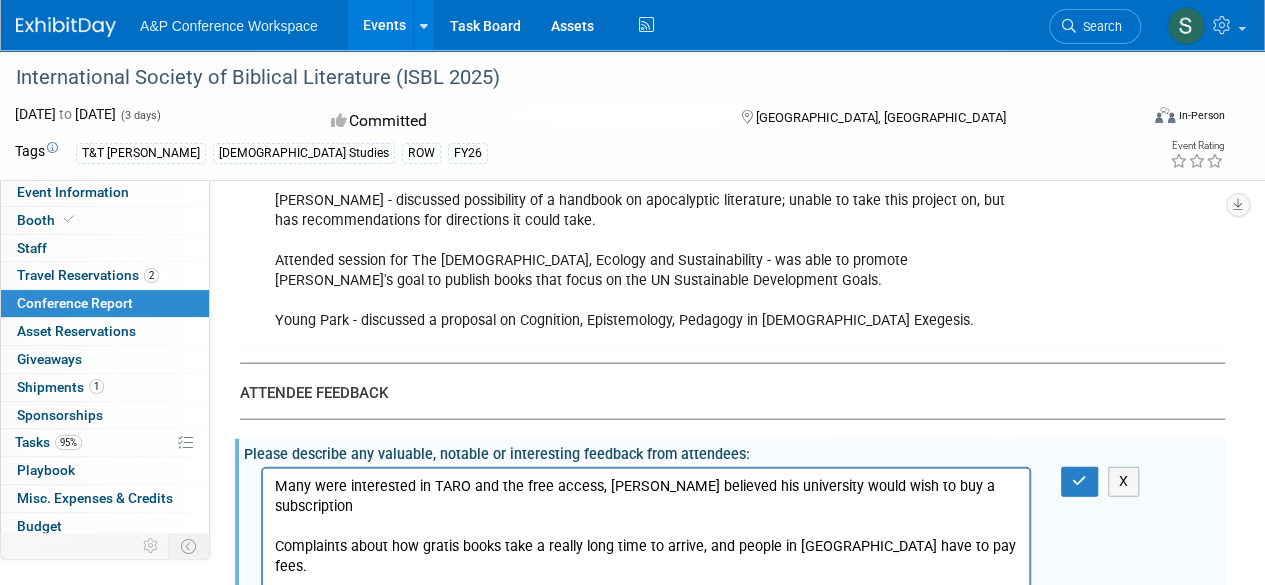 click on "Many were interested in the paperback of the T&T [PERSON_NAME] Encyclopedia of [DEMOGRAPHIC_DATA] [DEMOGRAPHIC_DATA], including [PERSON_NAME] and [PERSON_NAME]." at bounding box center (646, 698) 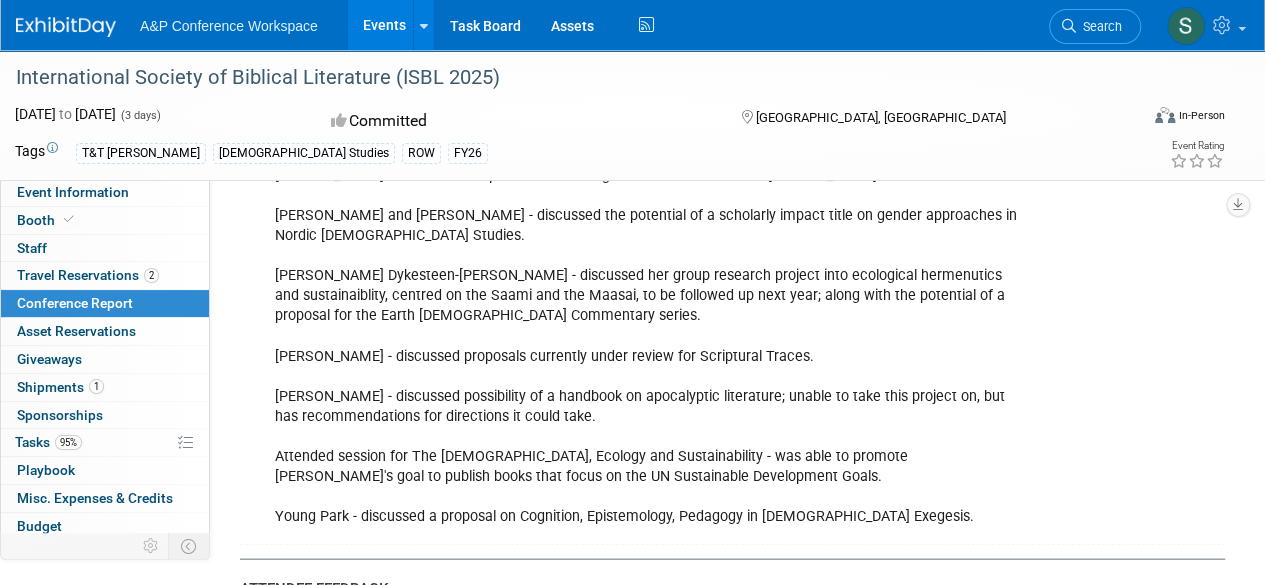 scroll, scrollTop: 5612, scrollLeft: 0, axis: vertical 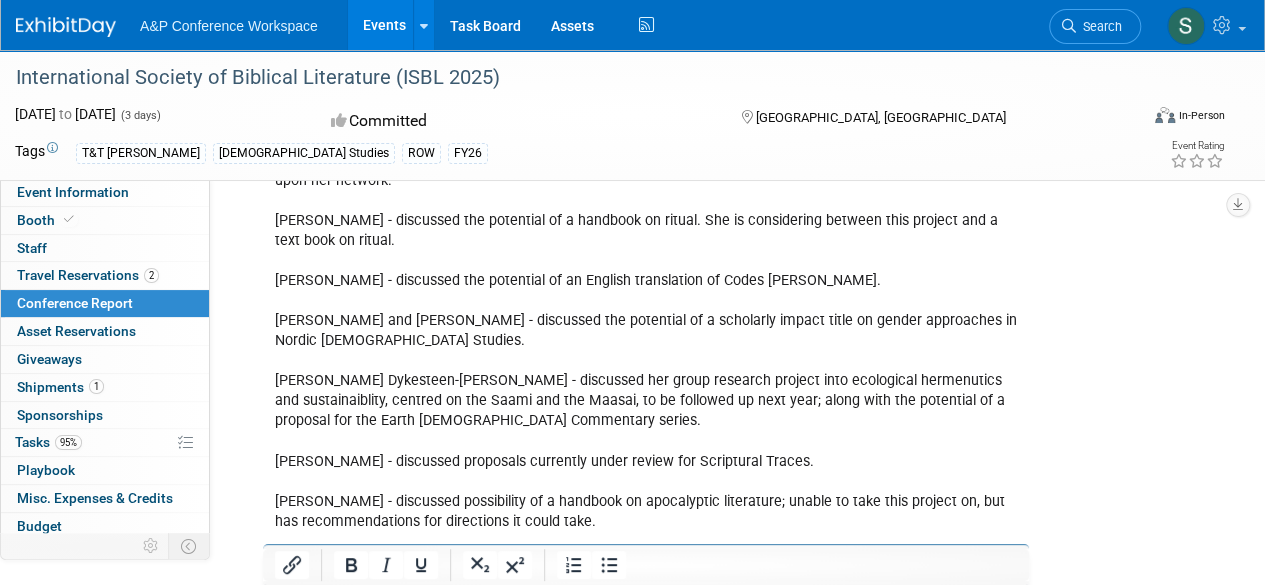 click at bounding box center [1079, 781] 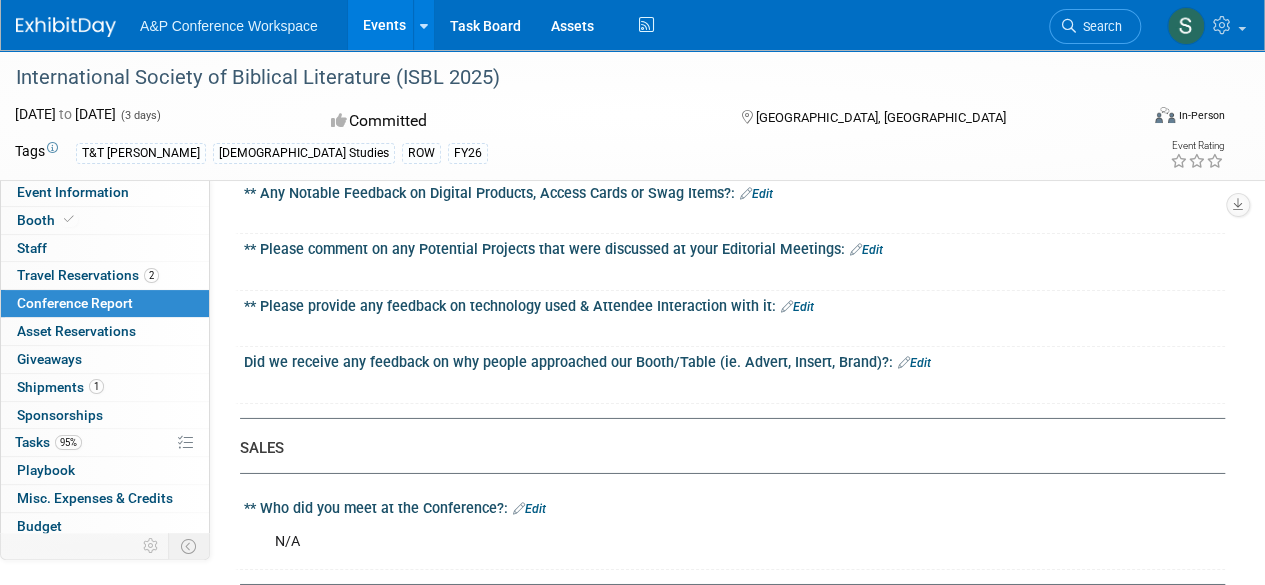 scroll, scrollTop: 6912, scrollLeft: 0, axis: vertical 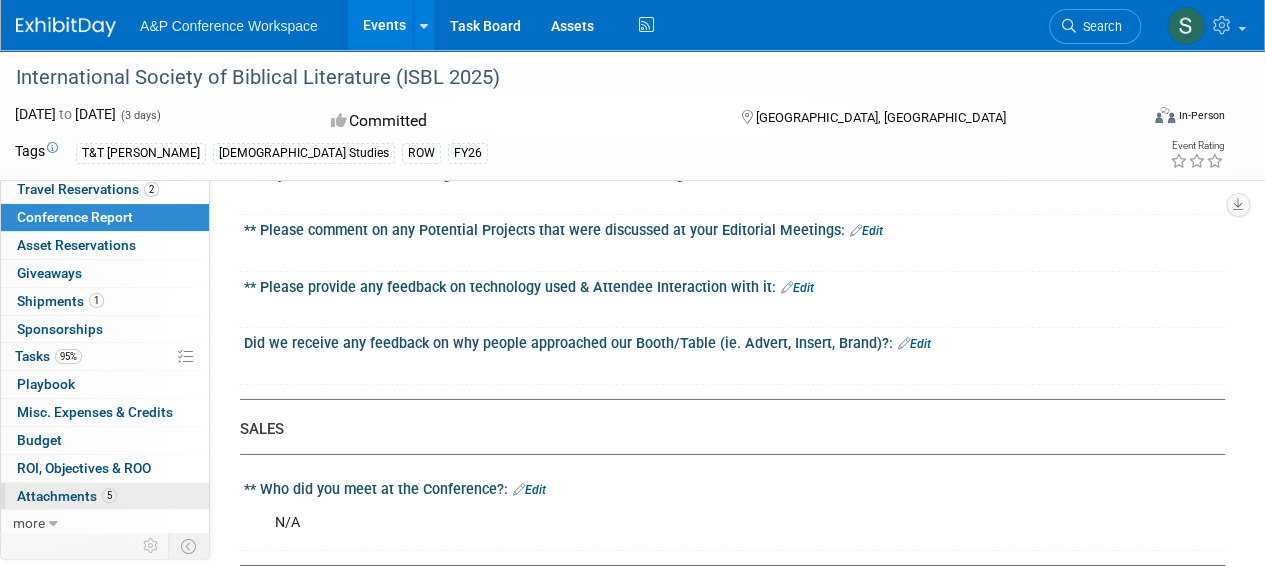 click on "Attachments 5" at bounding box center (67, 496) 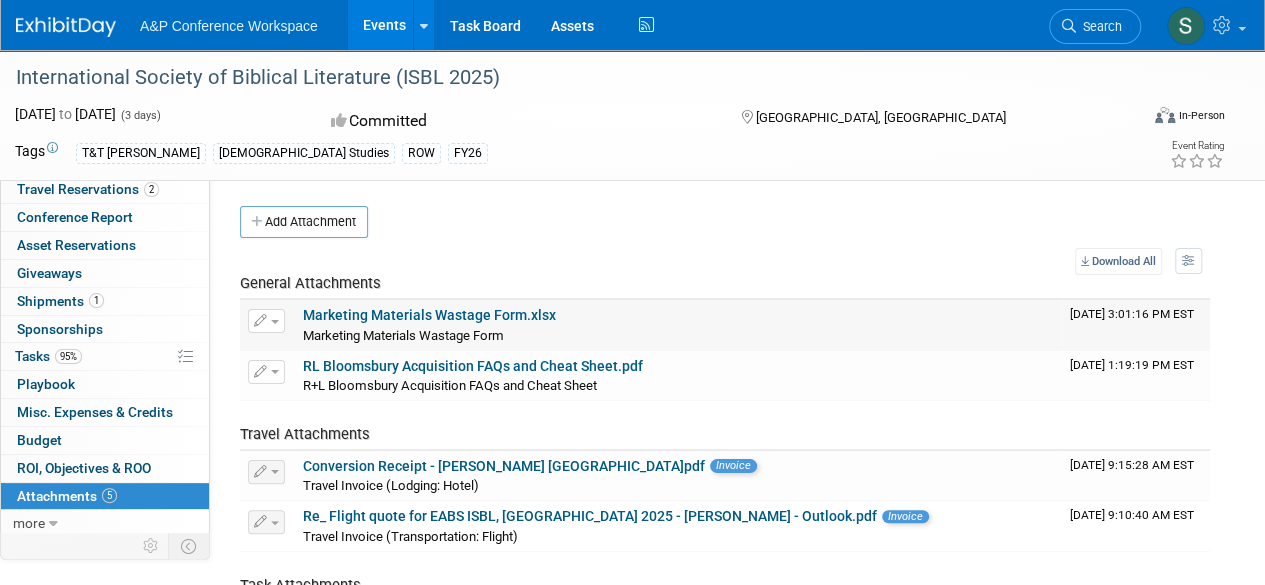 click at bounding box center [275, 322] 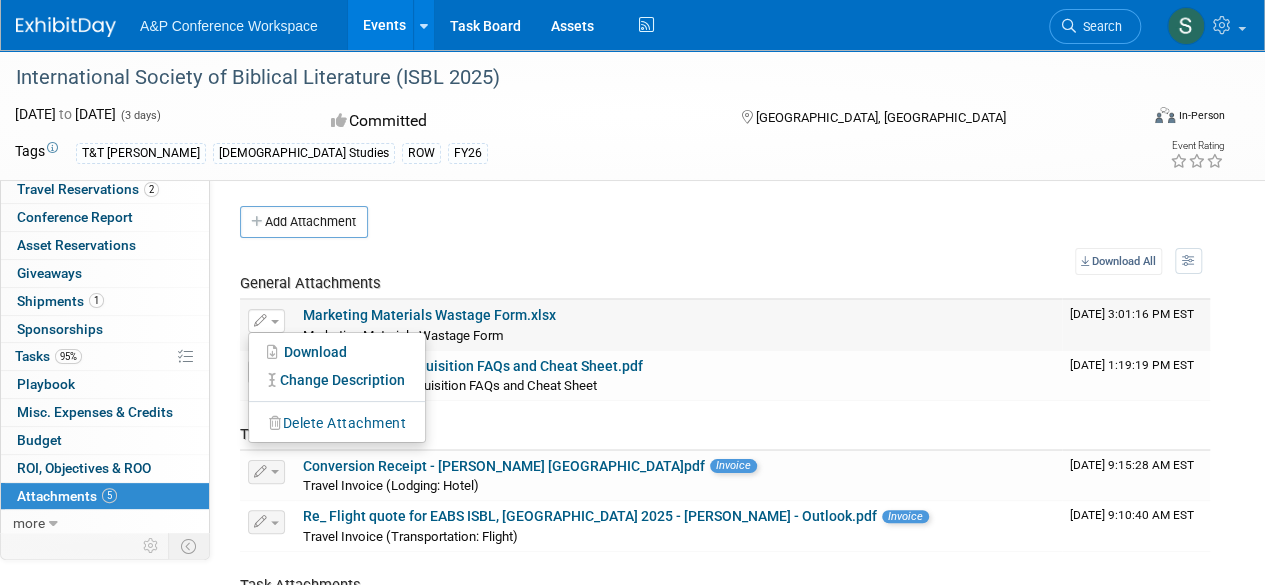 click on "Marketing Materials Wastage Form.xlsx" at bounding box center [678, 316] 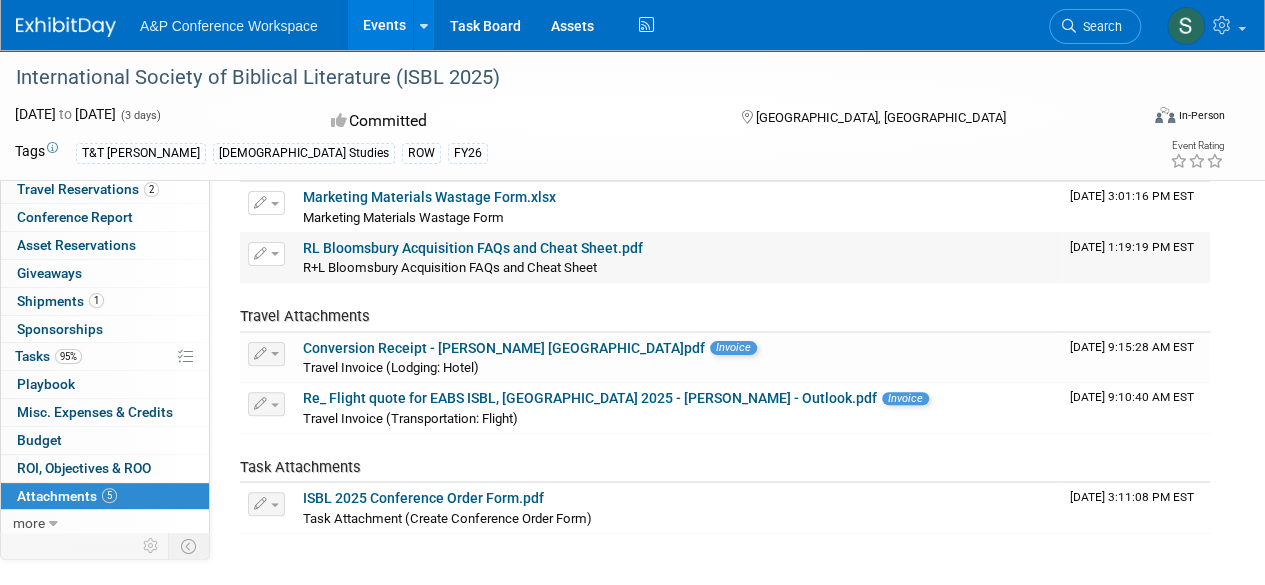 scroll, scrollTop: 0, scrollLeft: 0, axis: both 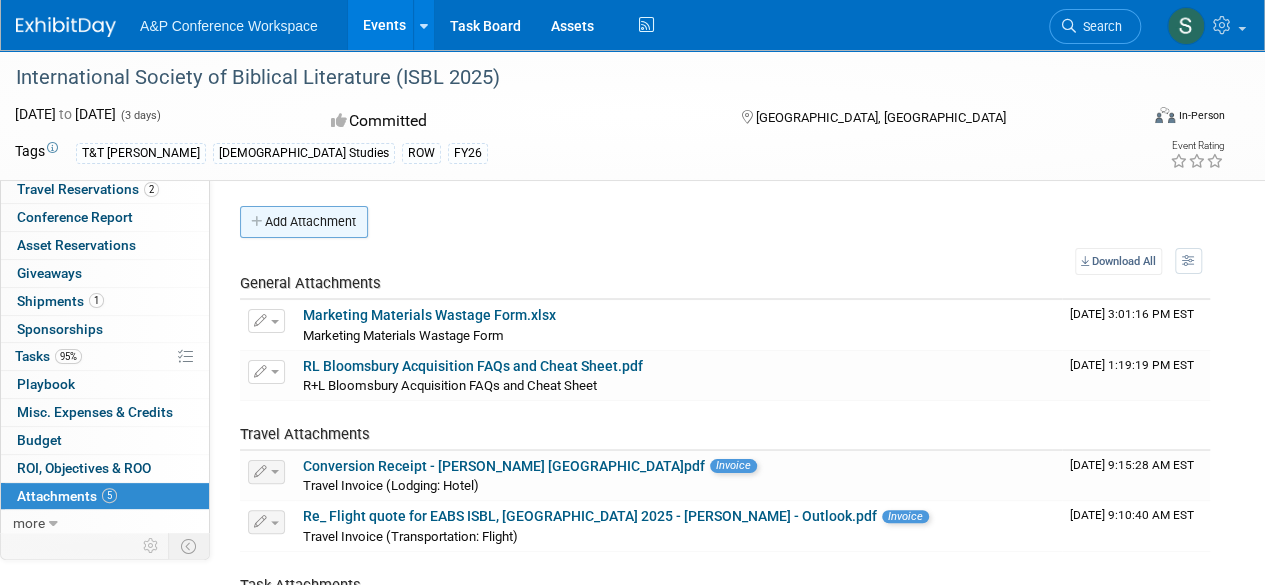 click on "Add Attachment" at bounding box center (304, 222) 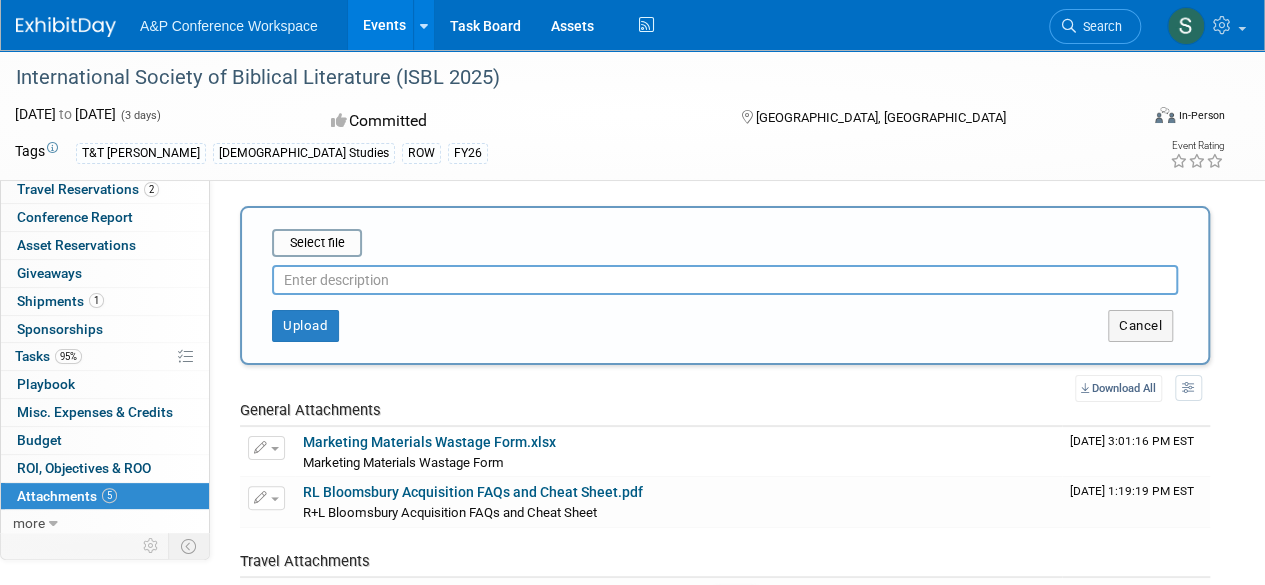click at bounding box center [725, 280] 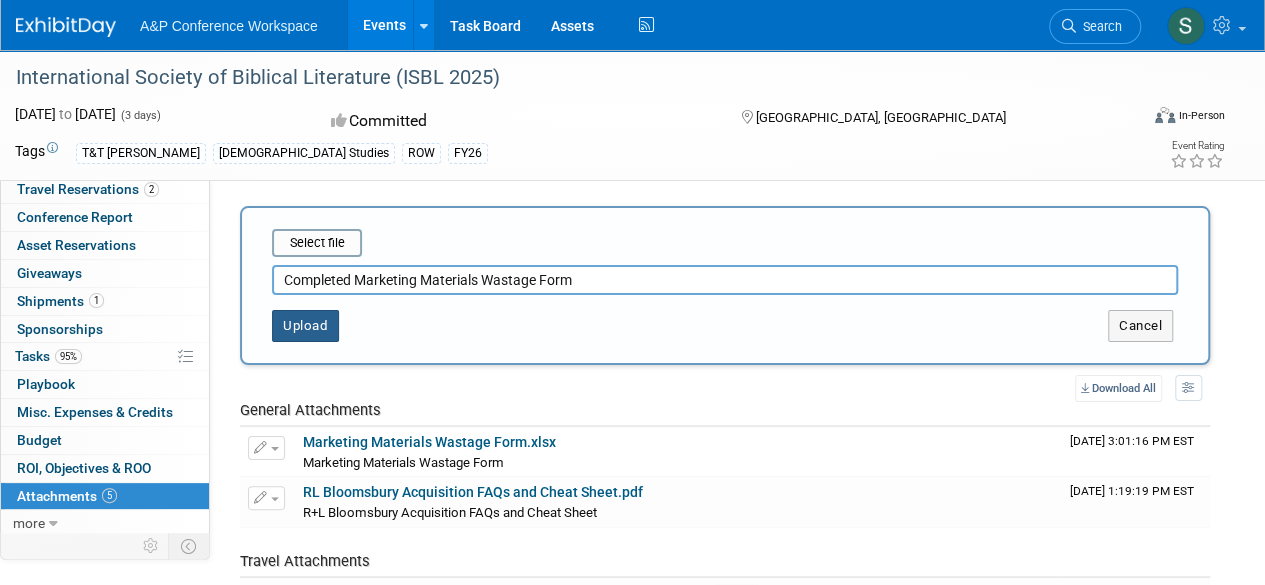 type on "Completed Marketing Materials Wastage Form" 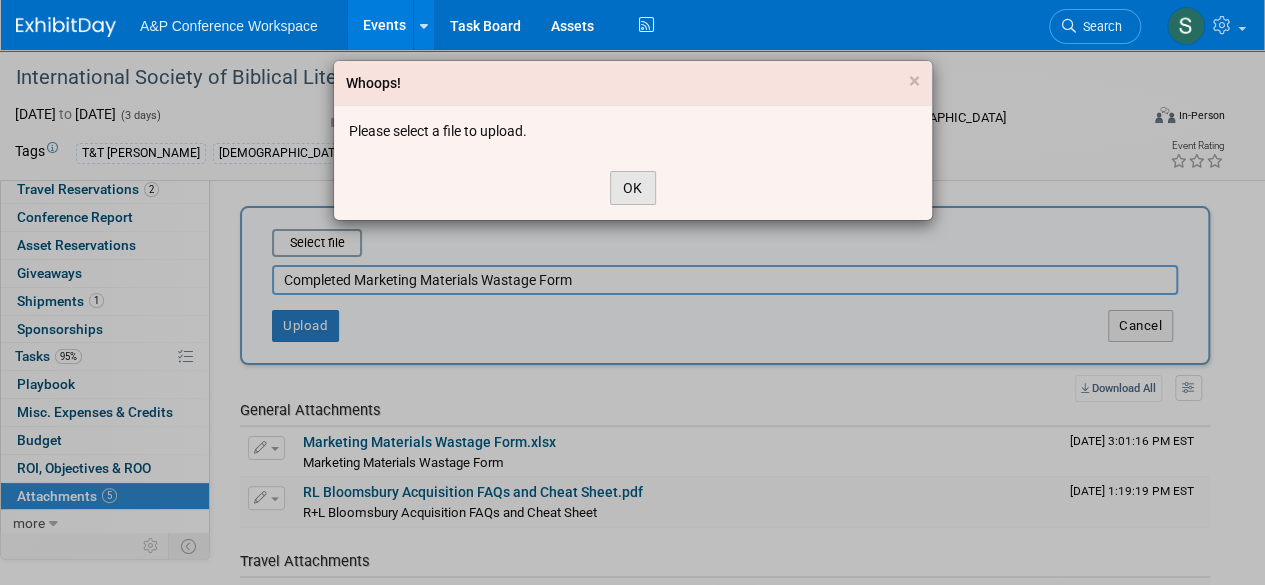 click on "OK" at bounding box center (633, 188) 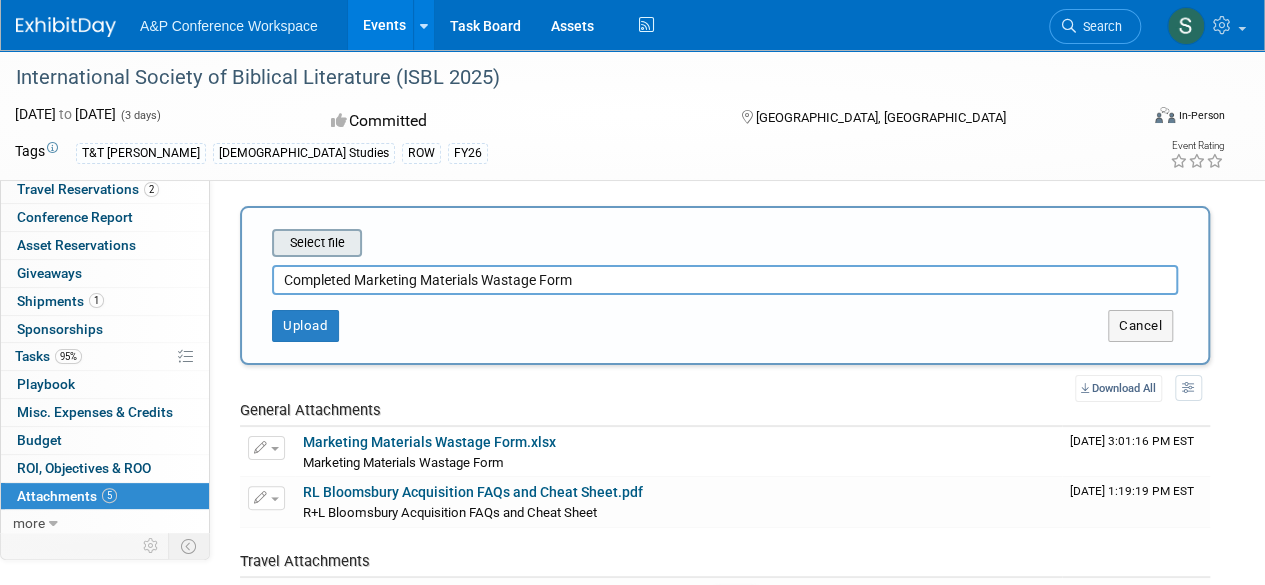 click at bounding box center (241, 243) 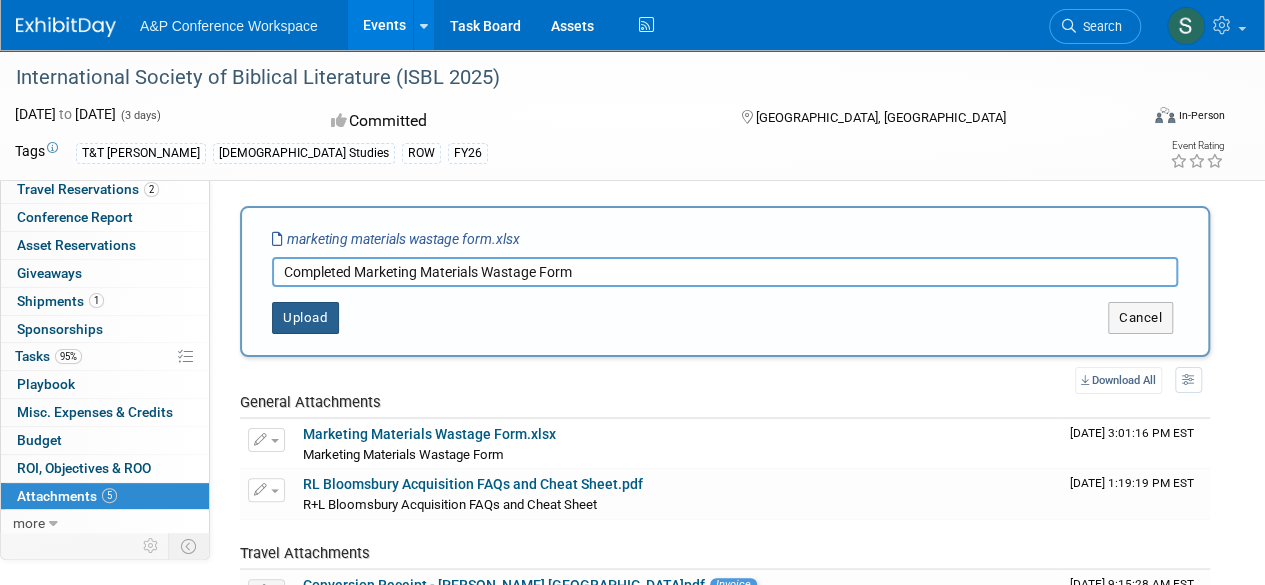 click on "Upload" at bounding box center (305, 318) 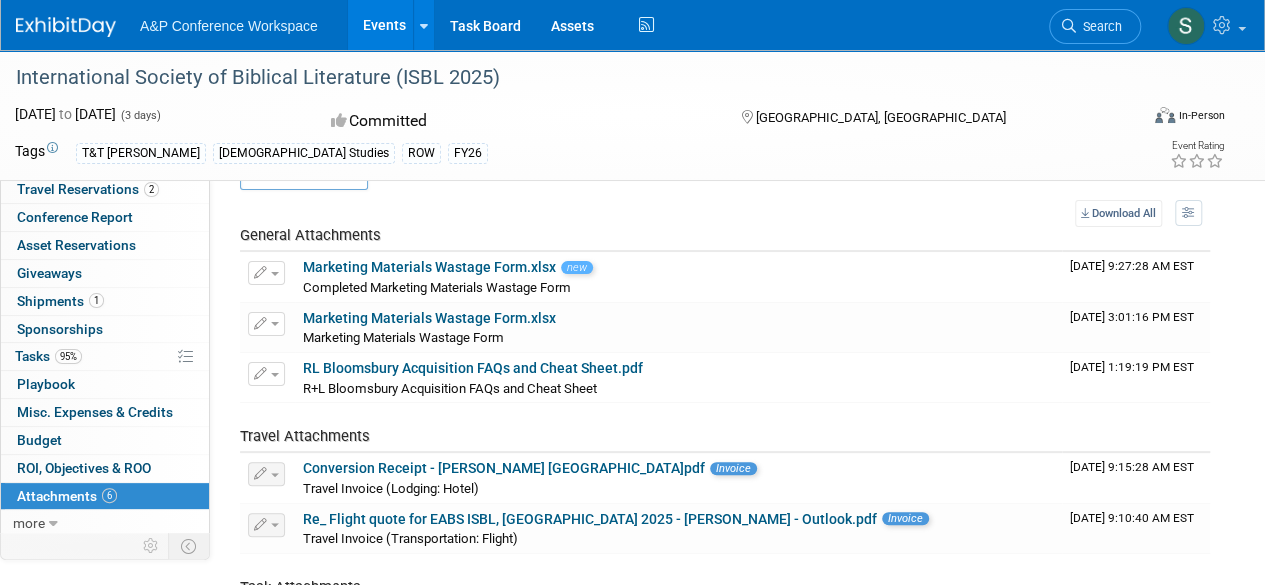scroll, scrollTop: 0, scrollLeft: 0, axis: both 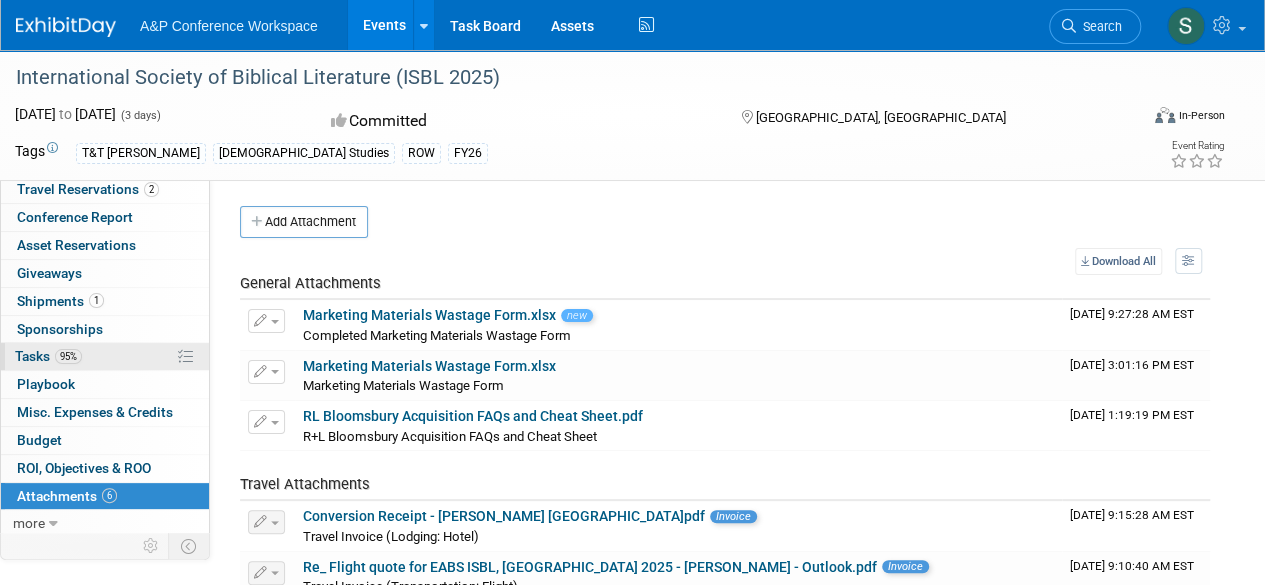 click on "95%
Tasks 95%" at bounding box center (105, 356) 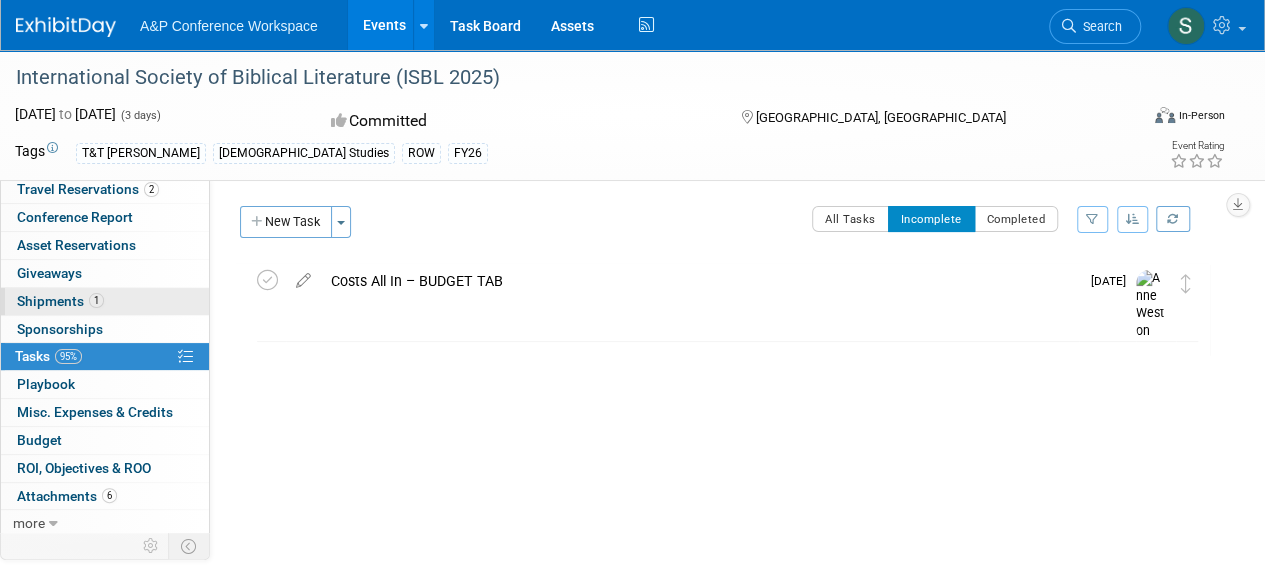 click on "Shipments 1" at bounding box center [60, 301] 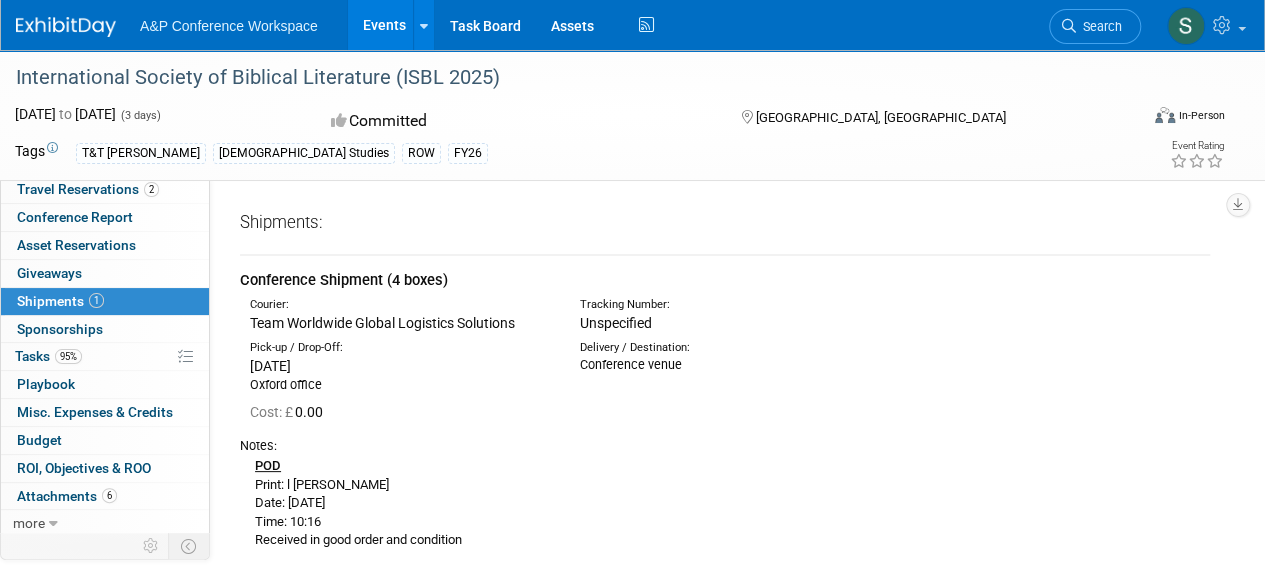 scroll, scrollTop: 100, scrollLeft: 0, axis: vertical 